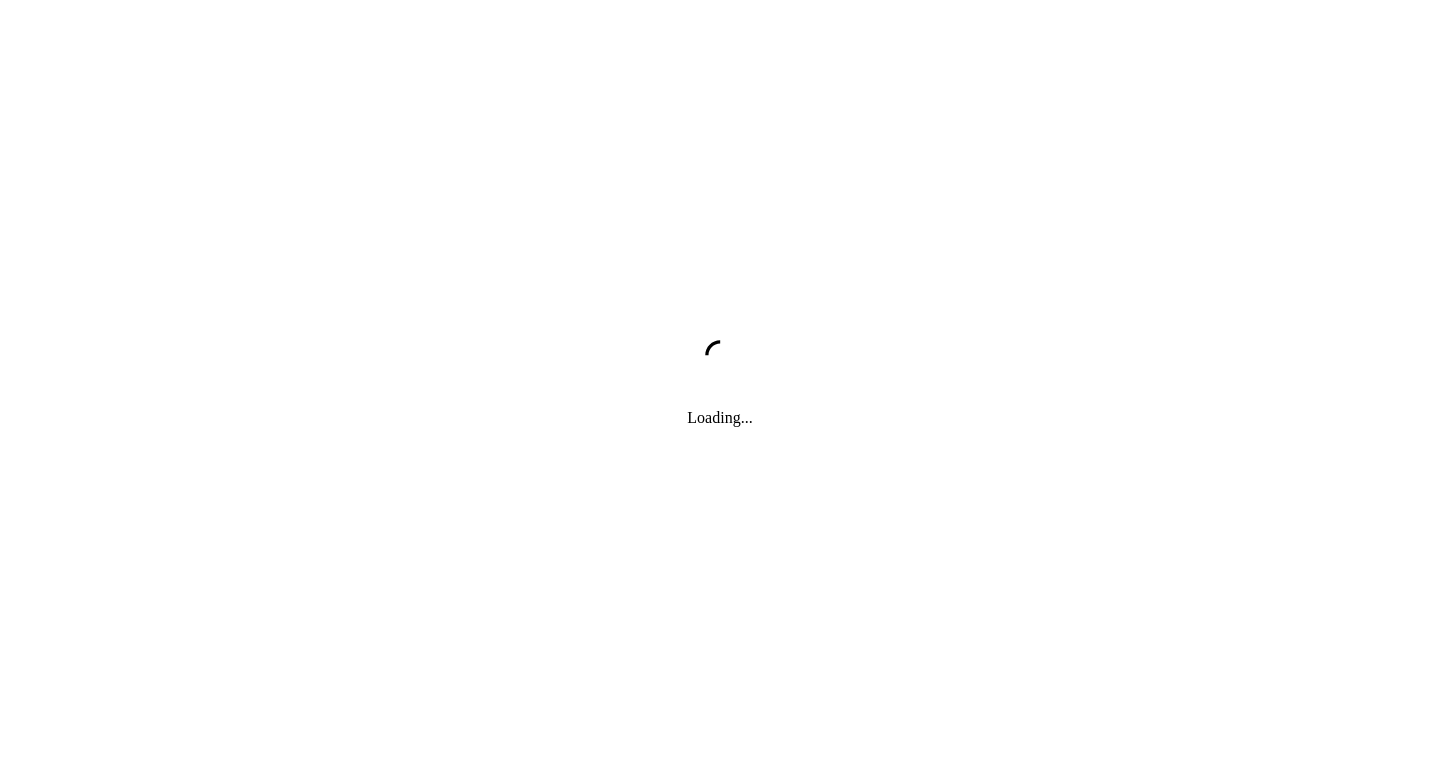 scroll, scrollTop: 0, scrollLeft: 0, axis: both 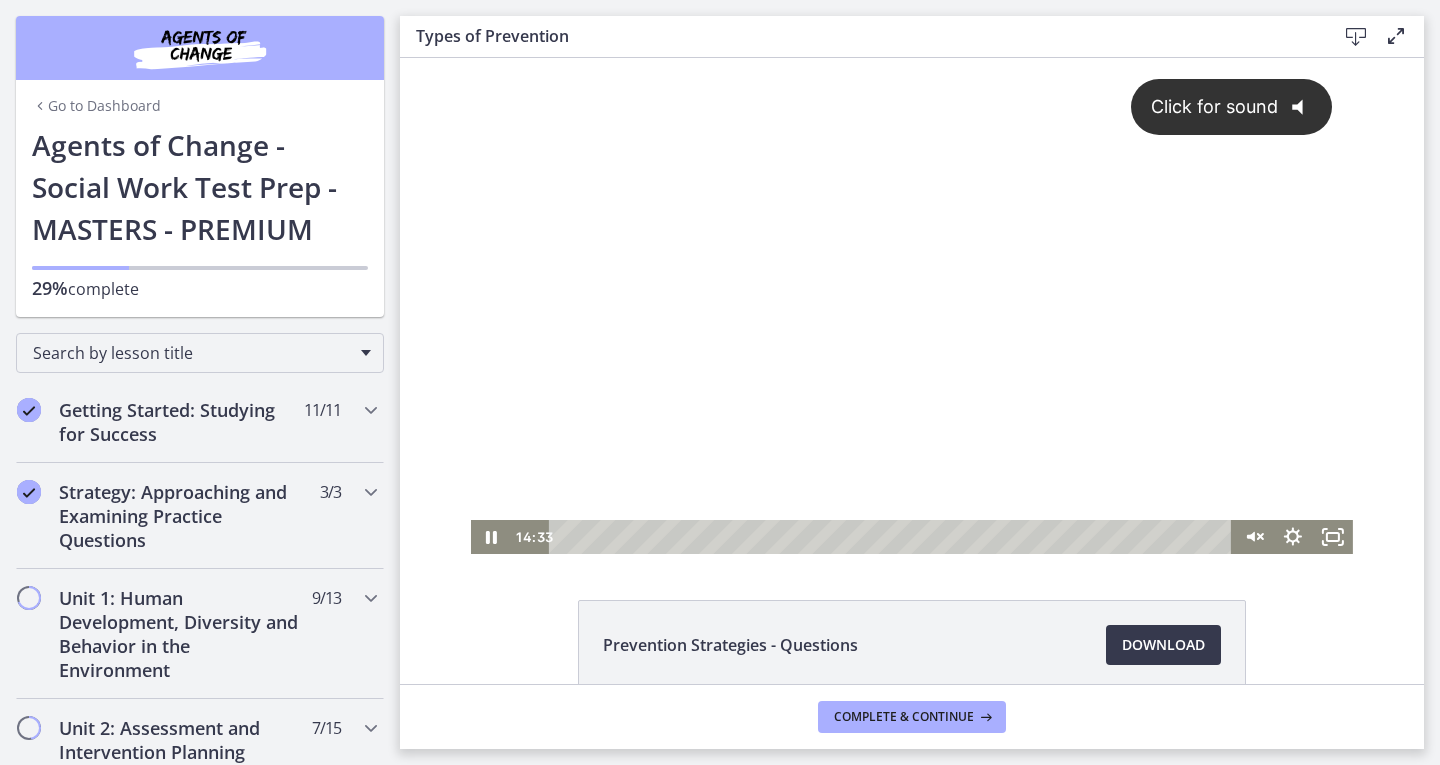 click on "Click for sound
@keyframes VOLUME_SMALL_WAVE_FLASH {
0% { opacity: 0; }
33% { opacity: 1; }
66% { opacity: 1; }
100% { opacity: 0; }
}
@keyframes VOLUME_LARGE_WAVE_FLASH {
0% { opacity: 0; }
33% { opacity: 1; }
66% { opacity: 1; }
100% { opacity: 0; }
}
.volume__small-wave {
animation: VOLUME_SMALL_WAVE_FLASH 2s infinite;
opacity: 0;
}
.volume__large-wave {
animation: VOLUME_LARGE_WAVE_FLASH 2s infinite .3s;
opacity: 0;
}" at bounding box center (912, 289) 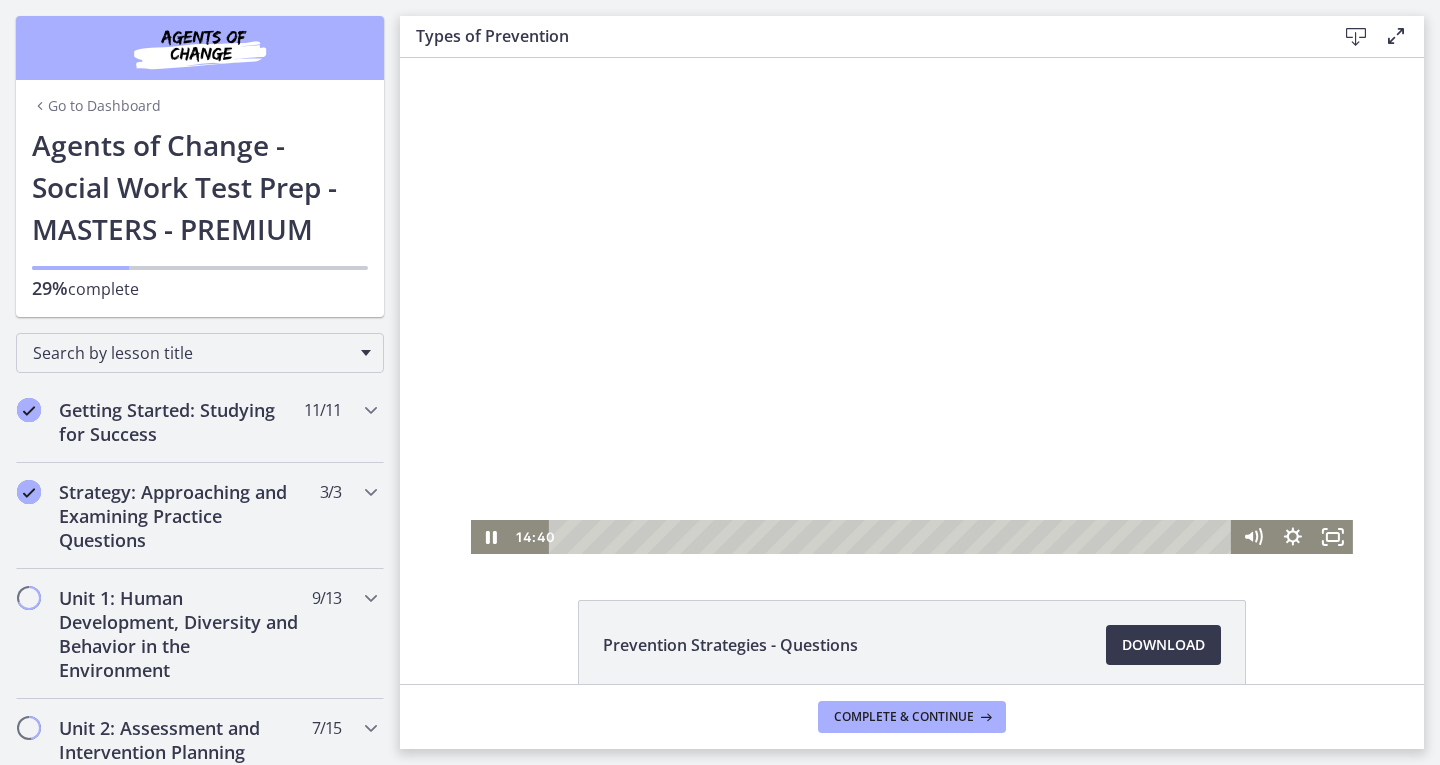 drag, startPoint x: 896, startPoint y: 176, endPoint x: 1113, endPoint y: 378, distance: 296.46753 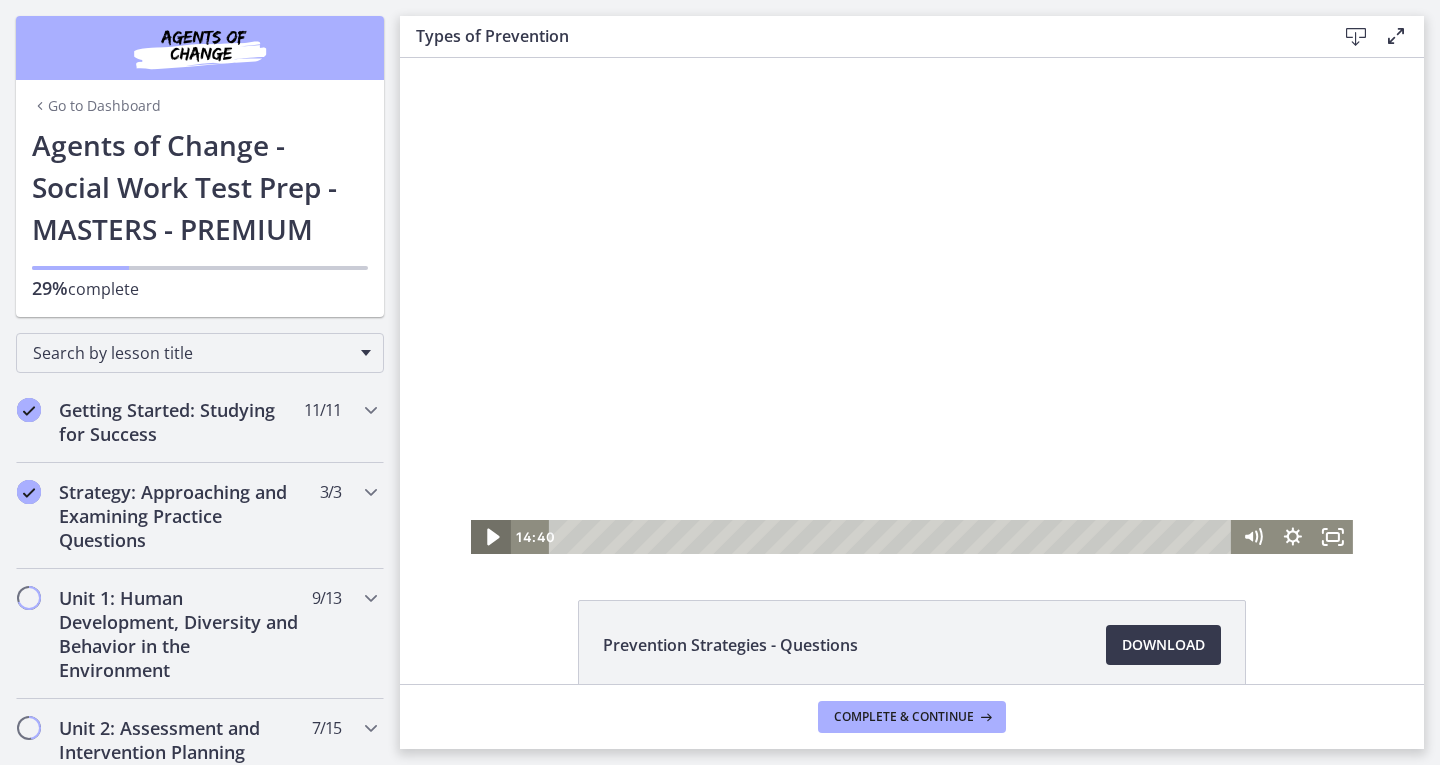 click 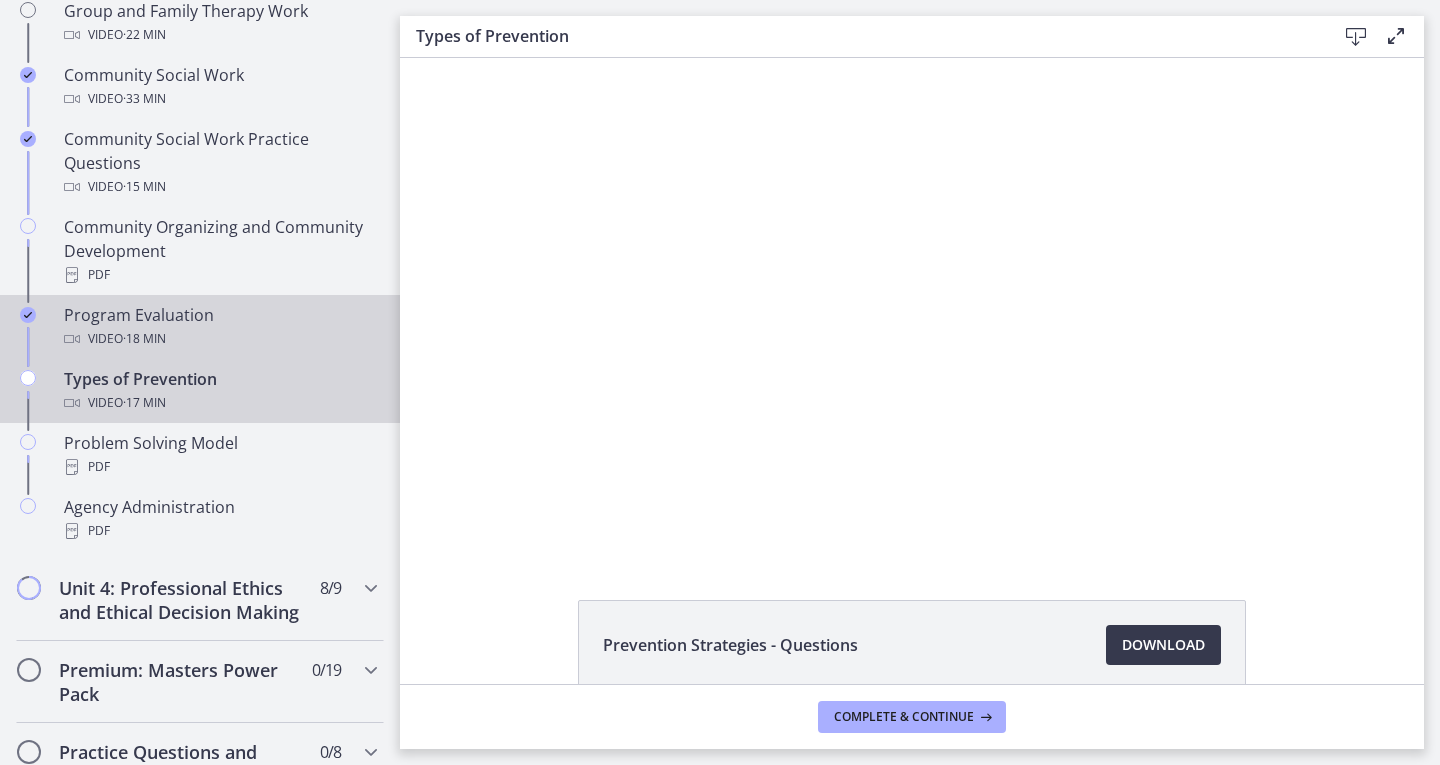 scroll, scrollTop: 1097, scrollLeft: 0, axis: vertical 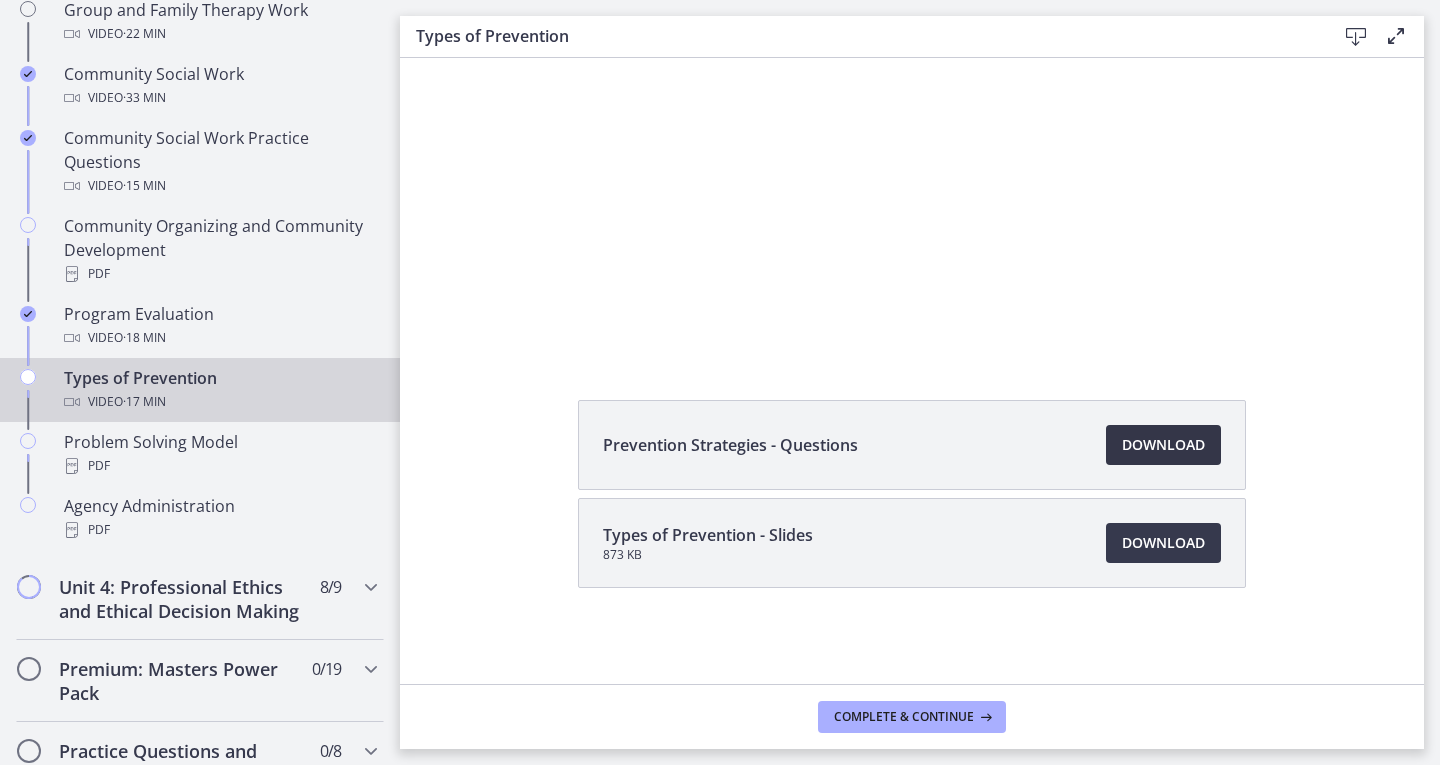 click on "Download
Opens in a new window" at bounding box center (1163, 445) 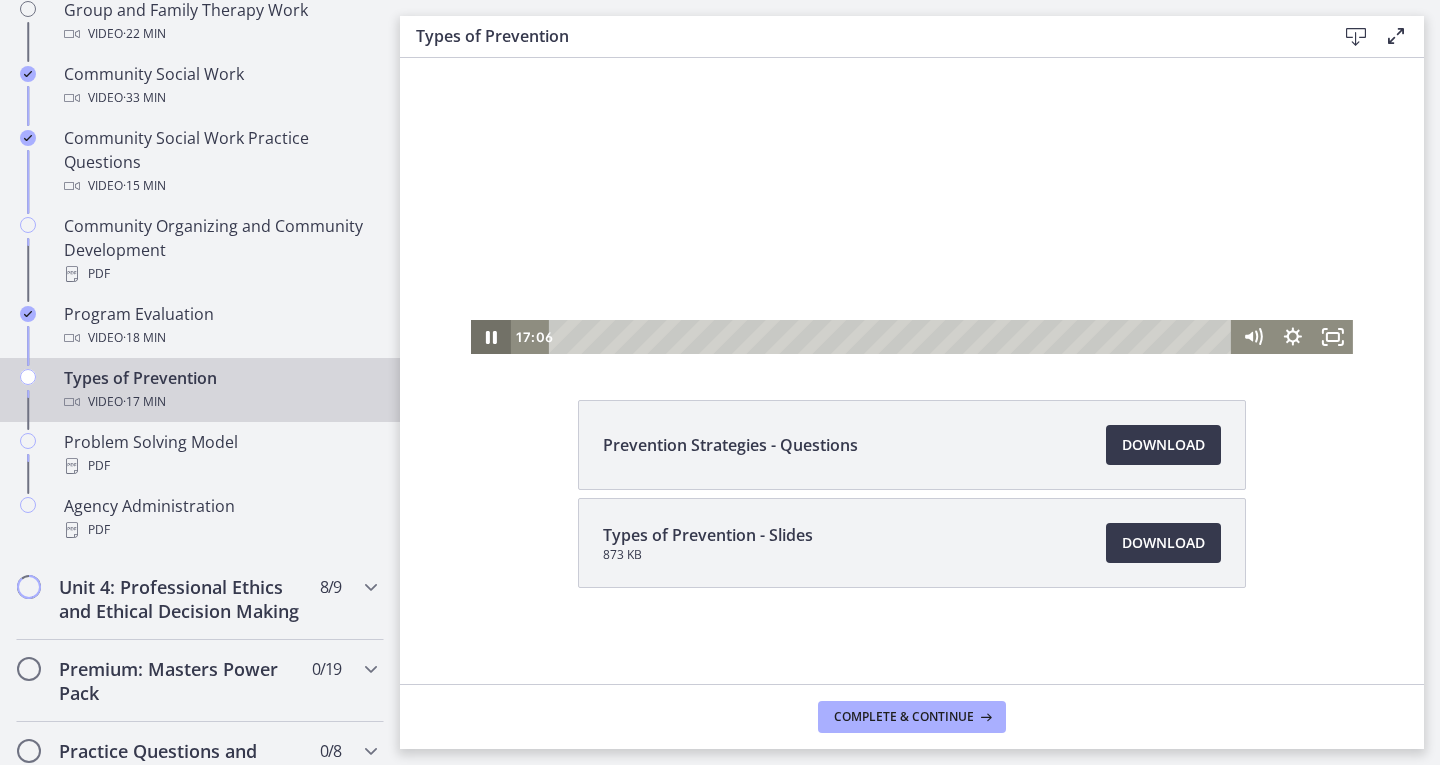 click 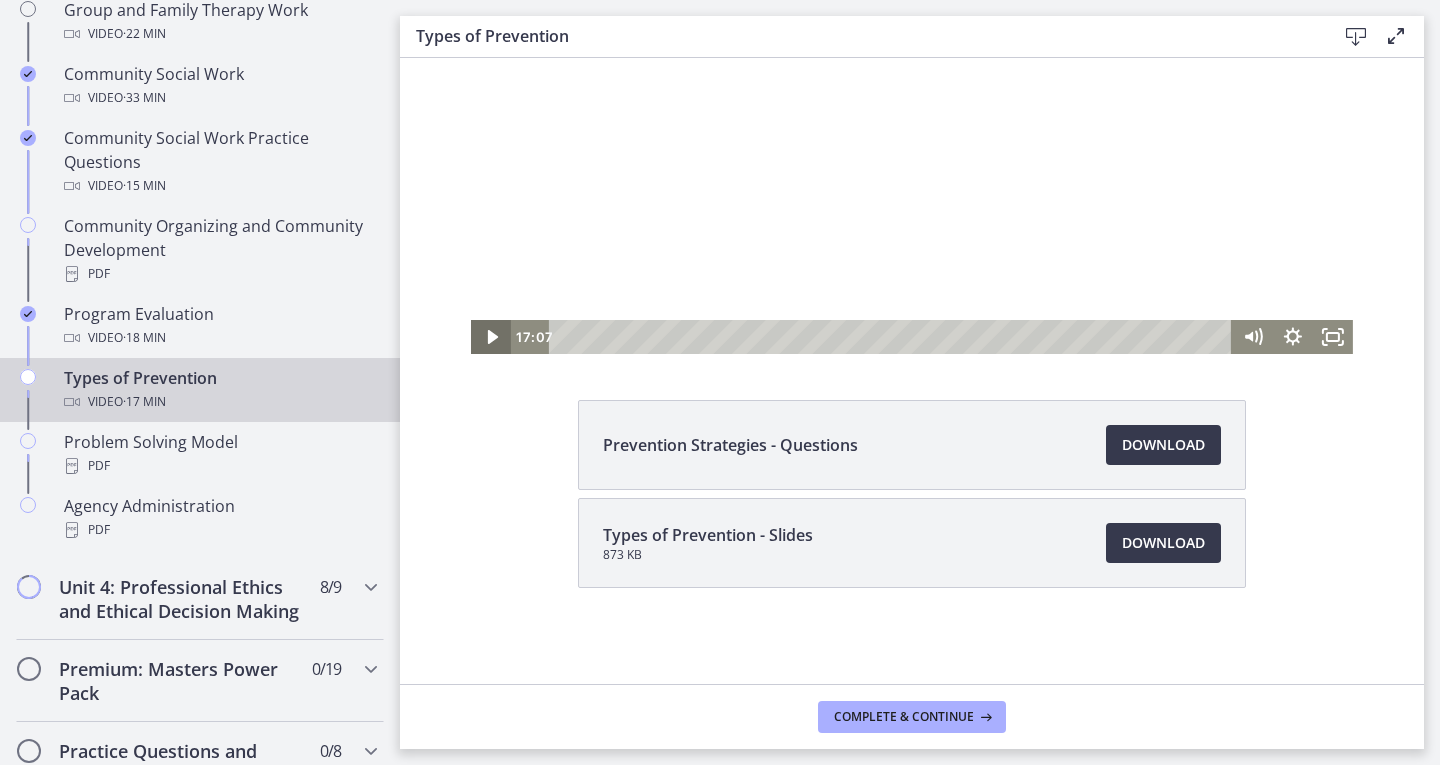click 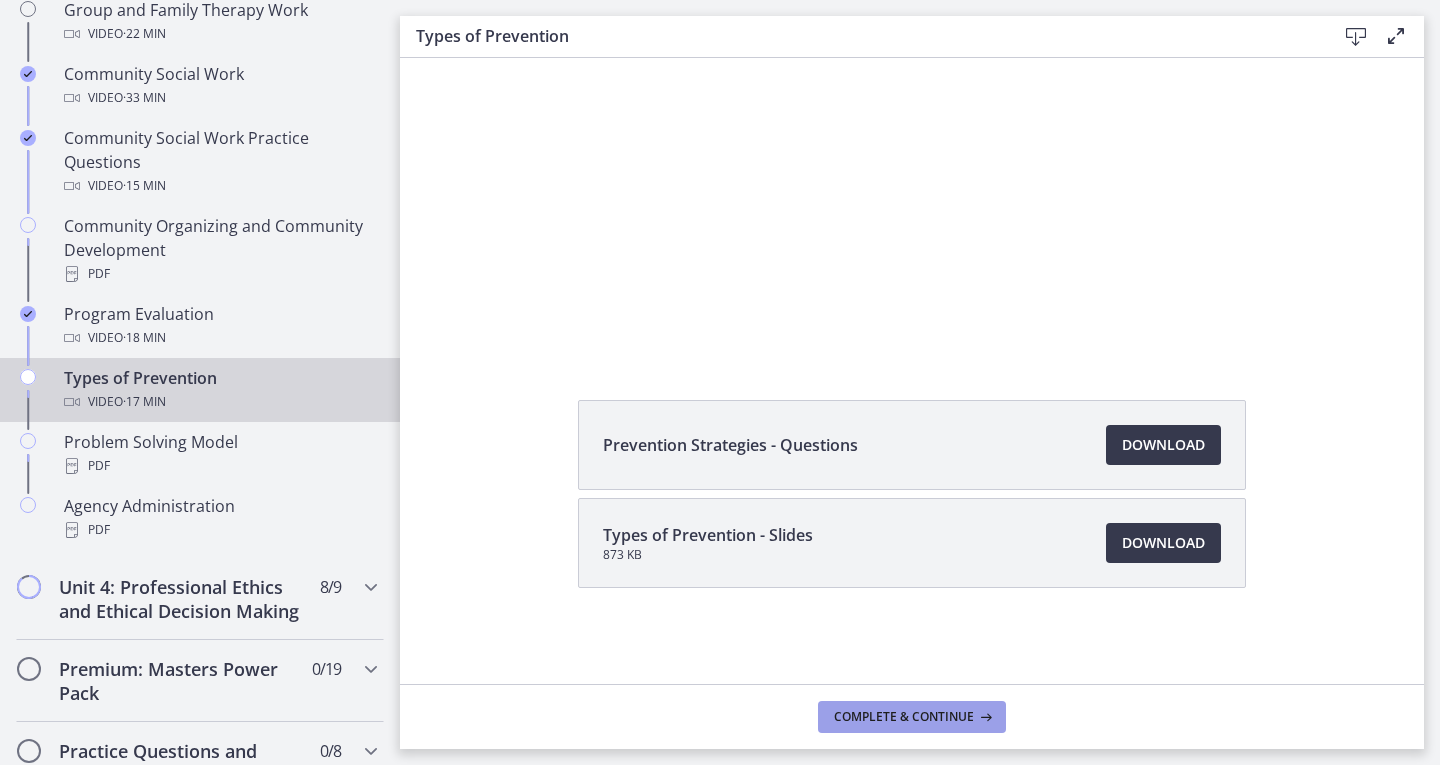 click on "Complete & continue" at bounding box center [904, 717] 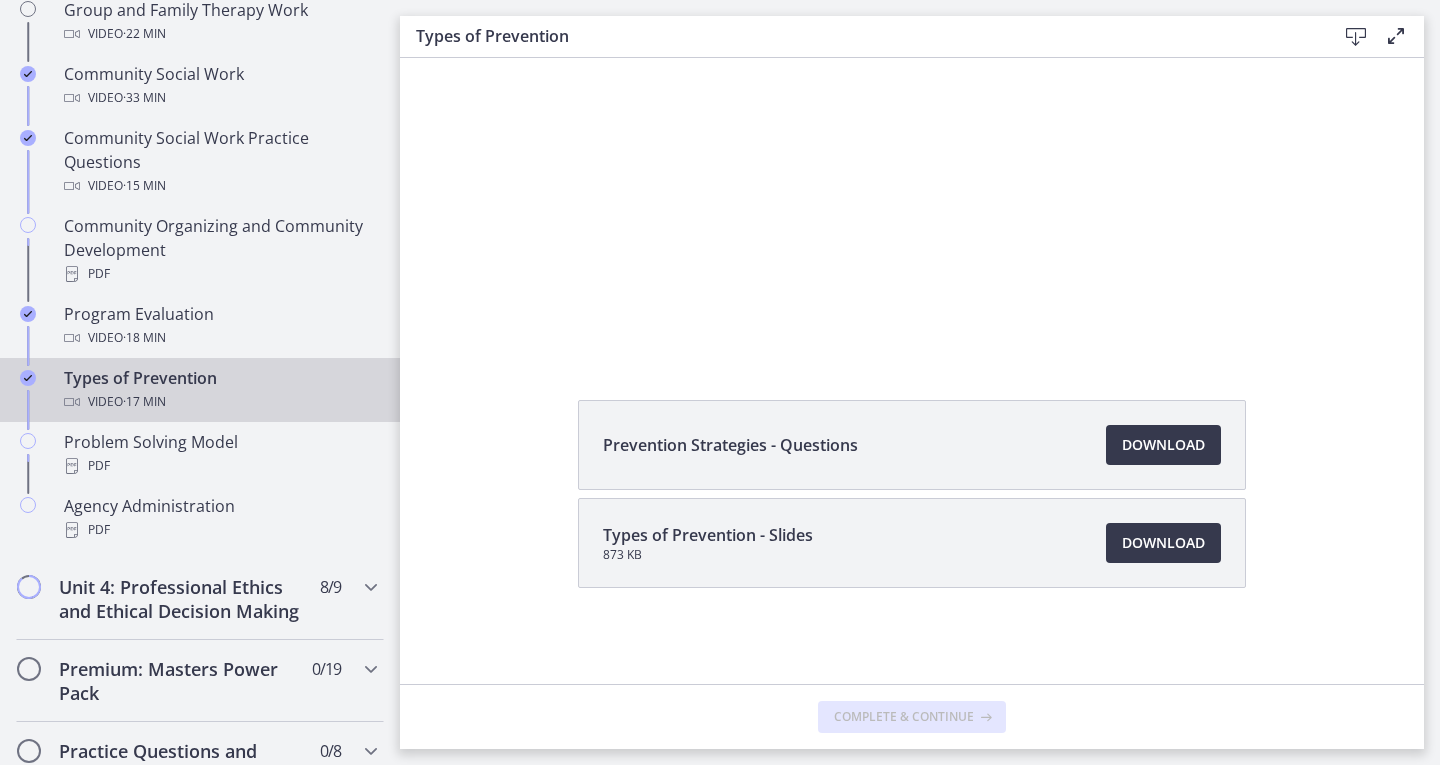 scroll, scrollTop: 0, scrollLeft: 0, axis: both 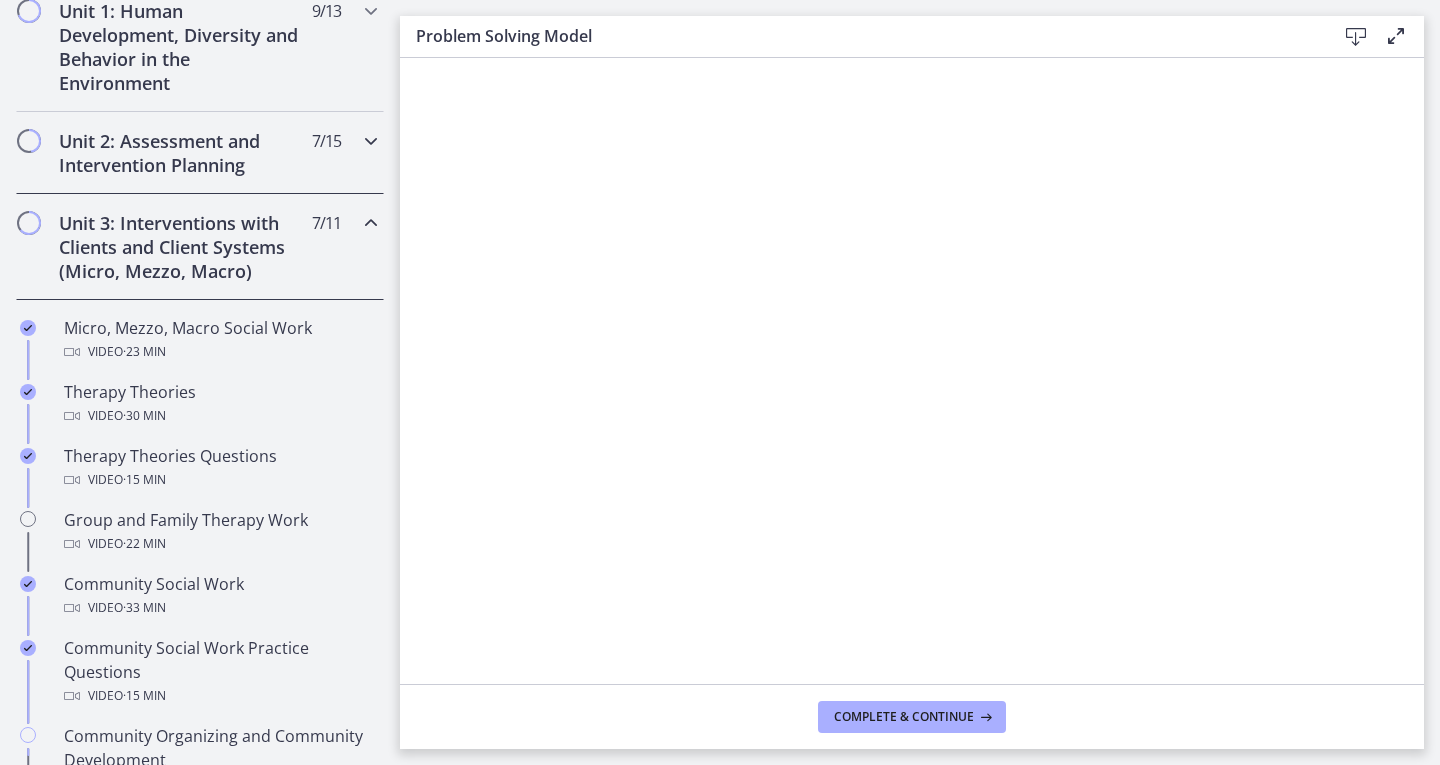 click on "Unit 2: Assessment and Intervention Planning" at bounding box center [181, 153] 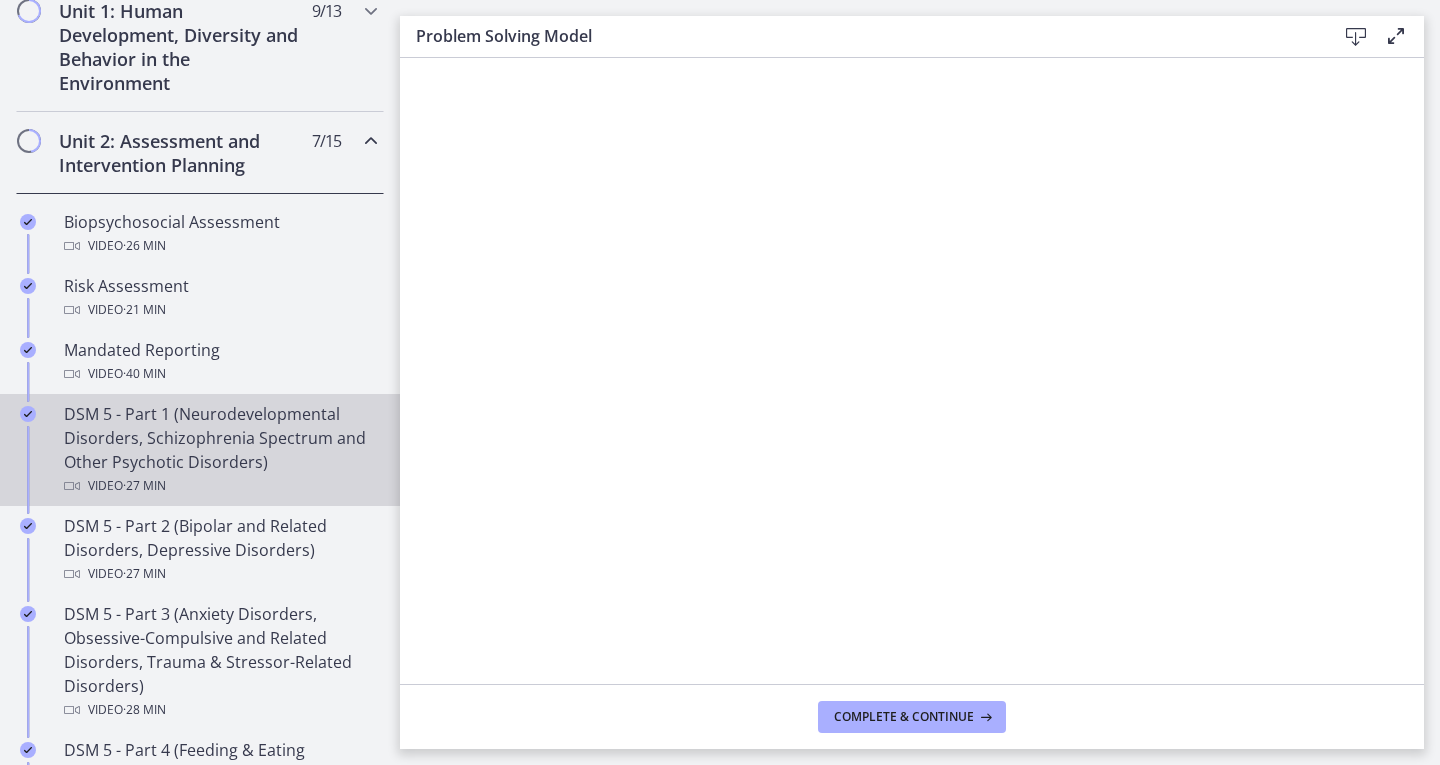 click on "DSM 5 - Part 1 (Neurodevelopmental Disorders, Schizophrenia Spectrum and Other Psychotic Disorders)
Video
·  27 min" at bounding box center [220, 450] 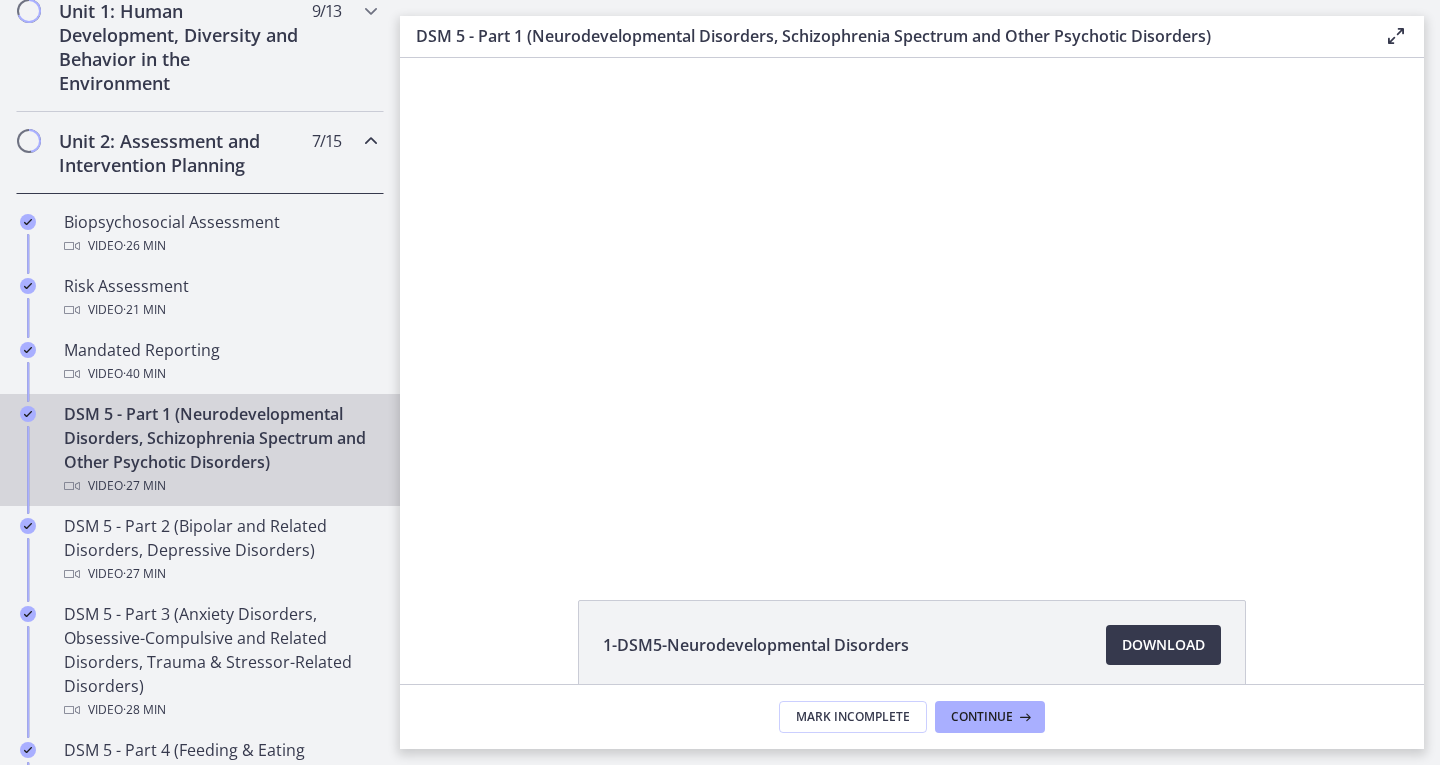 scroll, scrollTop: 0, scrollLeft: 0, axis: both 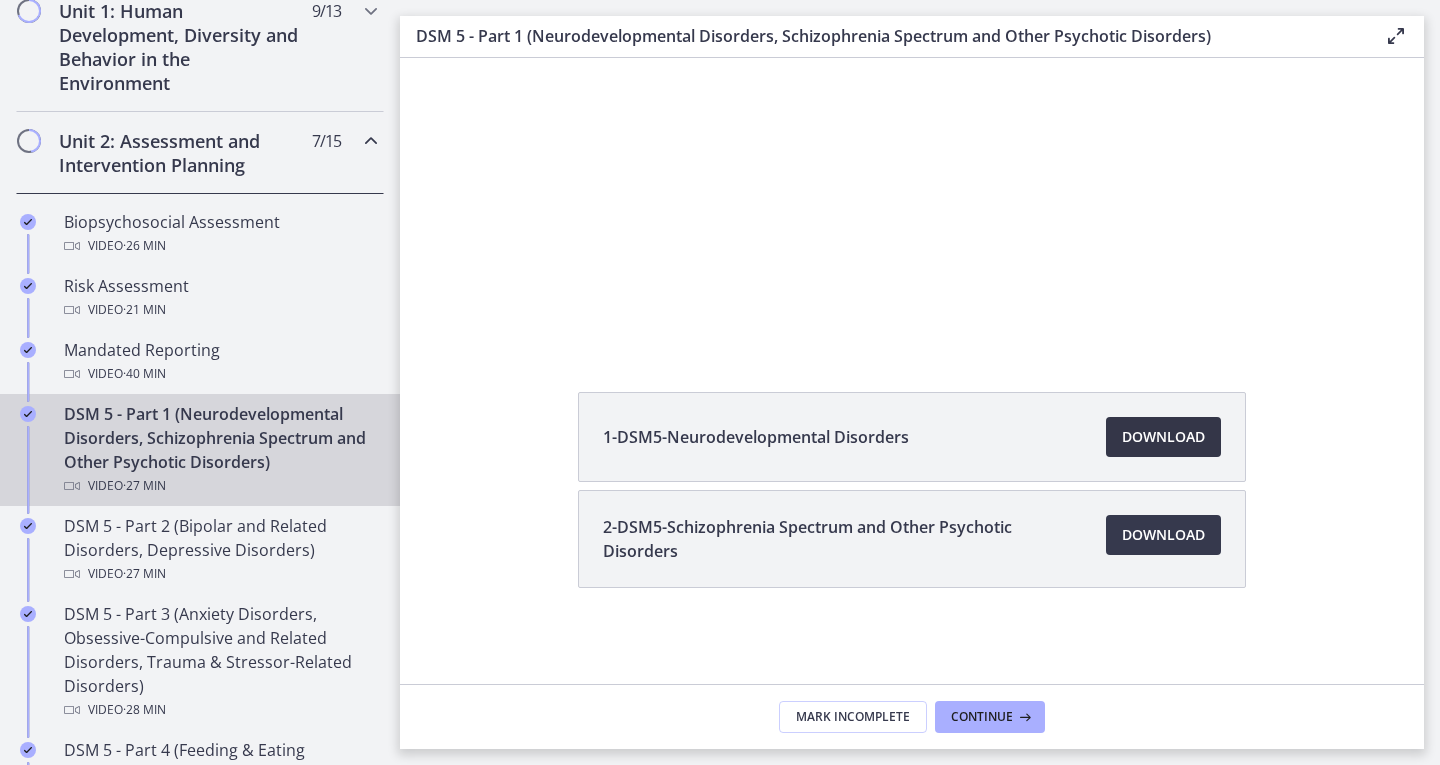 click on "Download
Opens in a new window" at bounding box center (1163, 437) 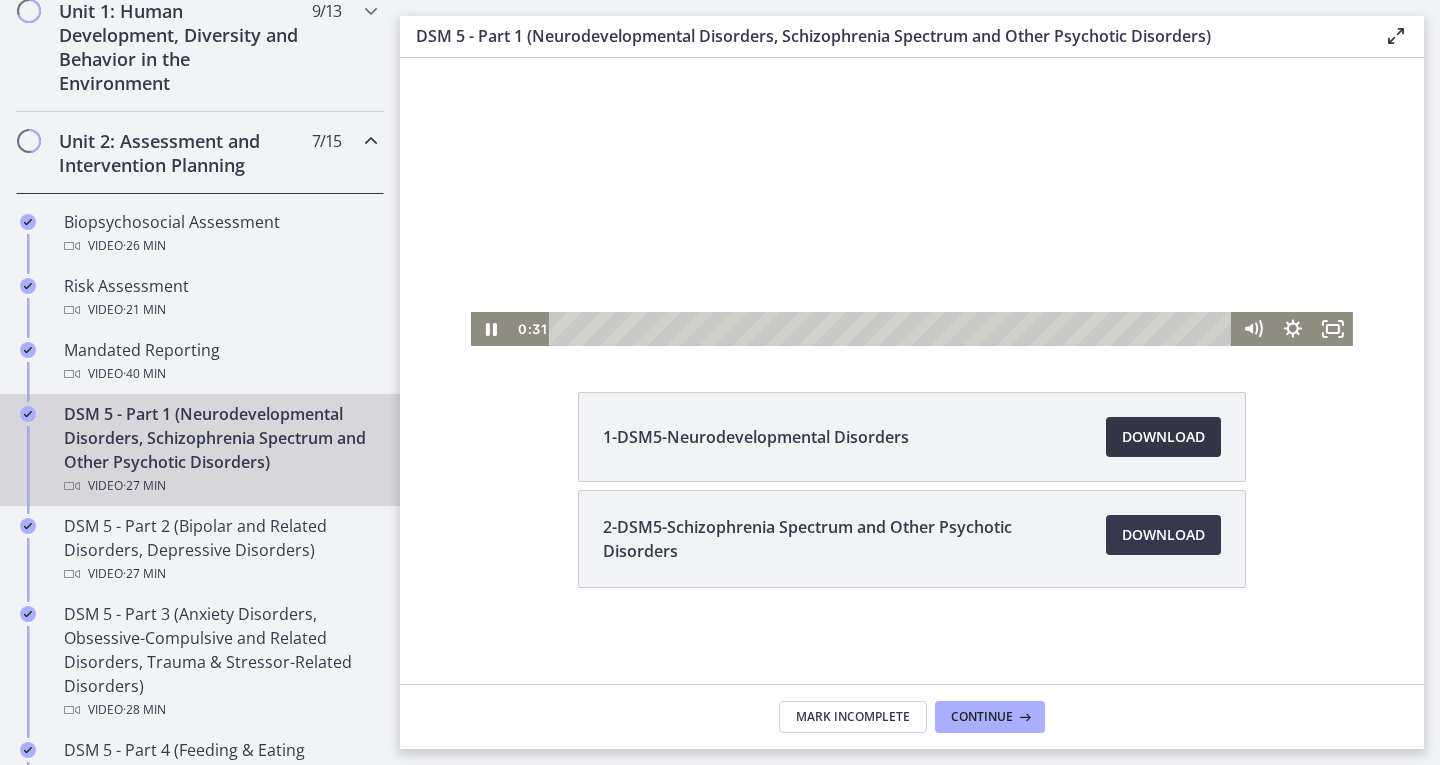 scroll, scrollTop: 0, scrollLeft: 0, axis: both 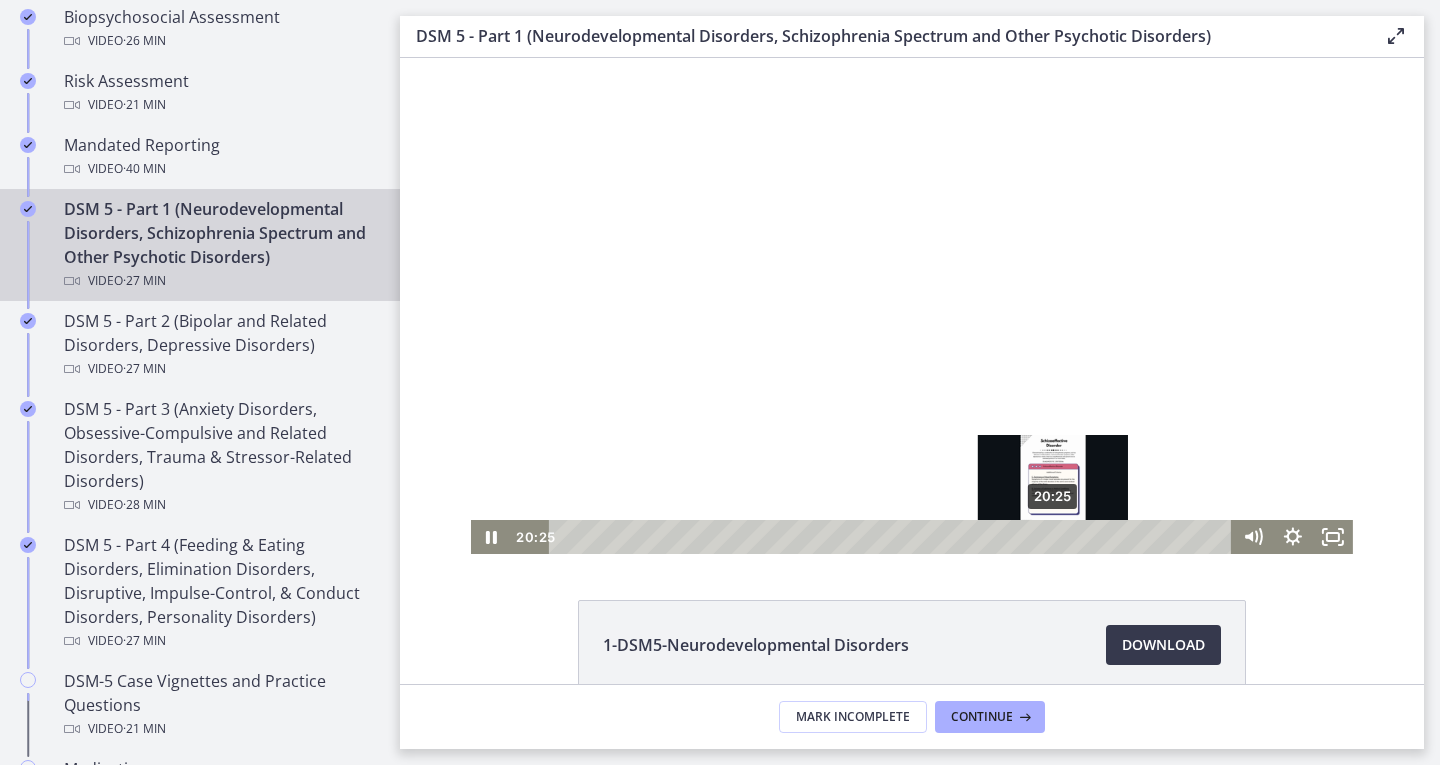 click on "20:25" at bounding box center (893, 537) 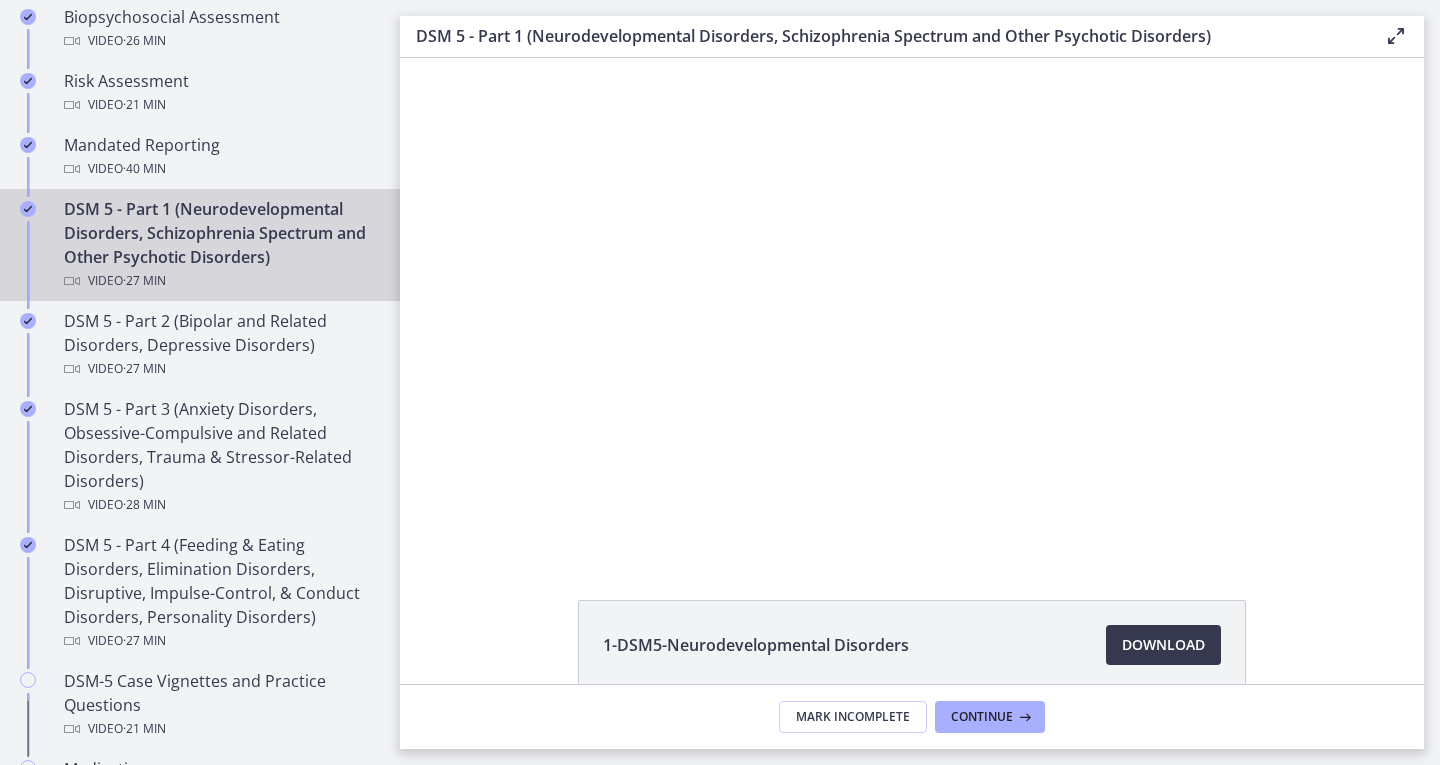 click on "Click for sound
@keyframes VOLUME_SMALL_WAVE_FLASH {
0% { opacity: 0; }
33% { opacity: 1; }
66% { opacity: 1; }
100% { opacity: 0; }
}
@keyframes VOLUME_LARGE_WAVE_FLASH {
0% { opacity: 0; }
33% { opacity: 1; }
66% { opacity: 1; }
100% { opacity: 0; }
}
.volume__small-wave {
animation: VOLUME_SMALL_WAVE_FLASH 2s infinite;
opacity: 0;
}
.volume__large-wave {
animation: VOLUME_LARGE_WAVE_FLASH 2s infinite .3s;
opacity: 0;
}
[TIME] [TIME]" at bounding box center [912, 306] 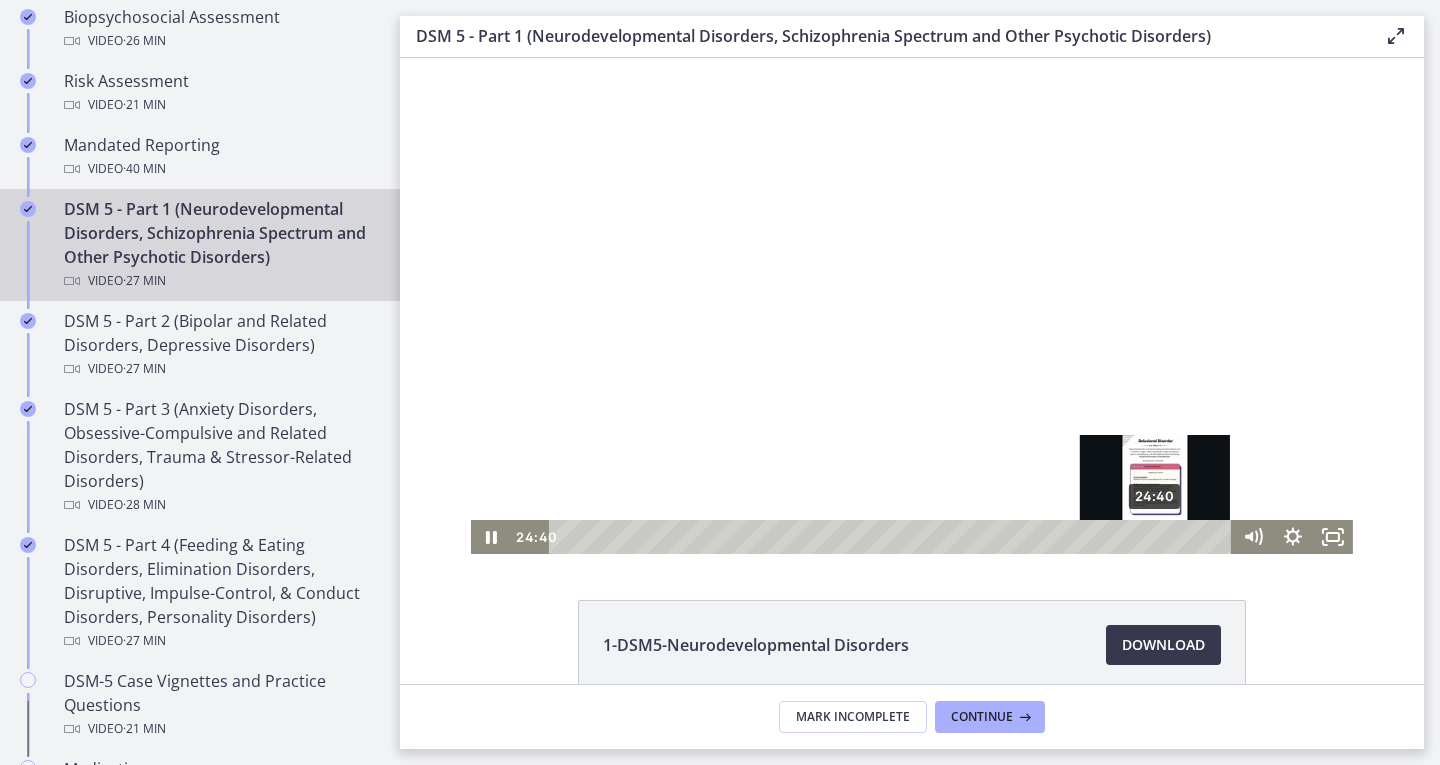 click on "24:40" at bounding box center (893, 537) 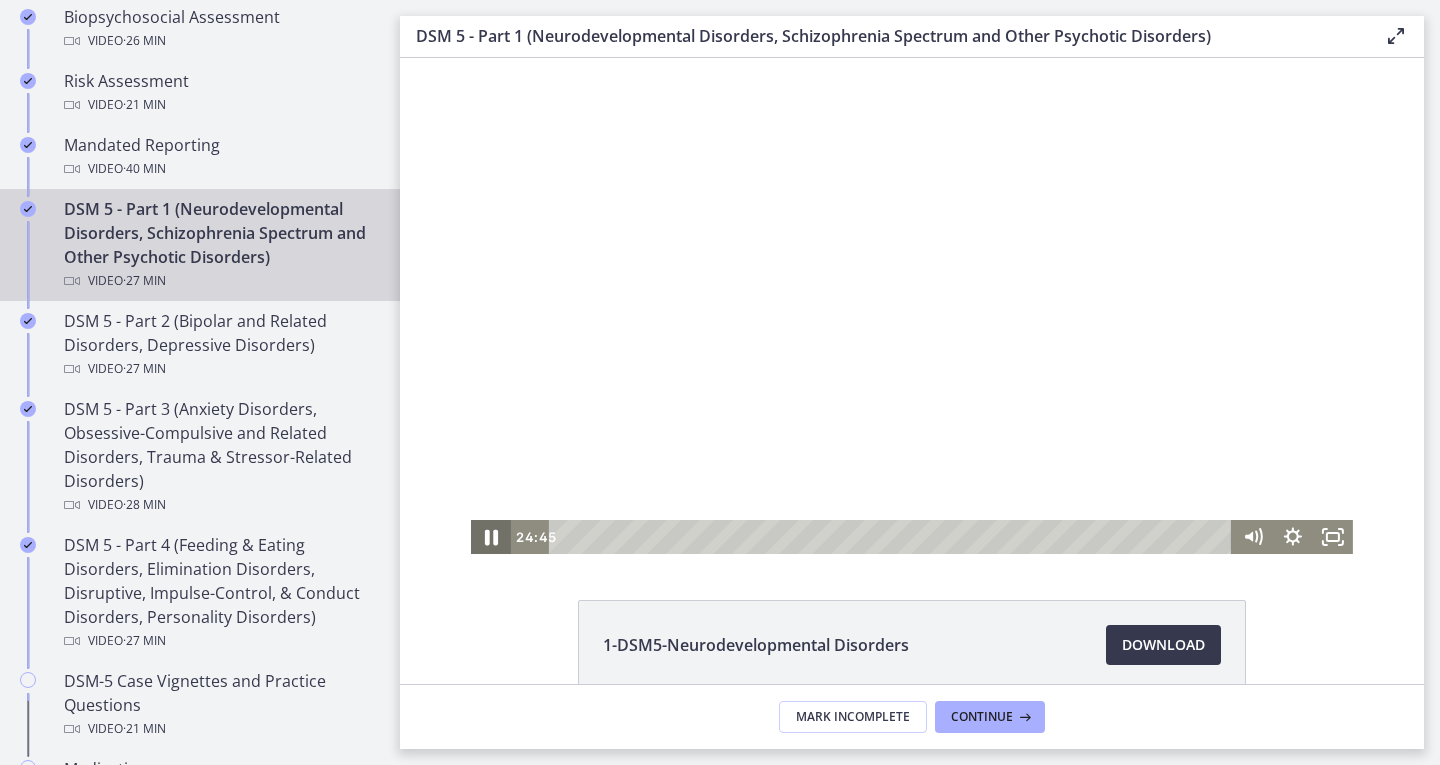 click 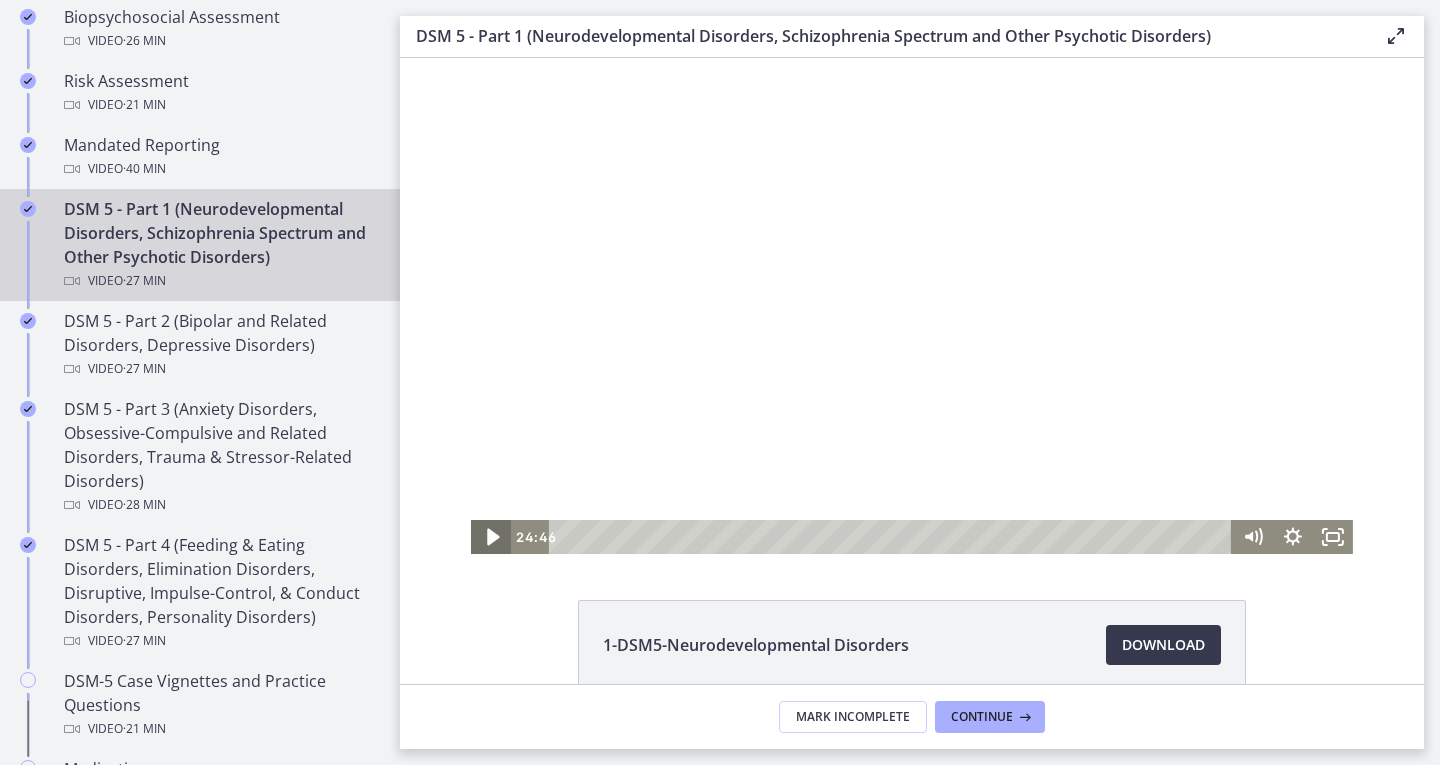 click 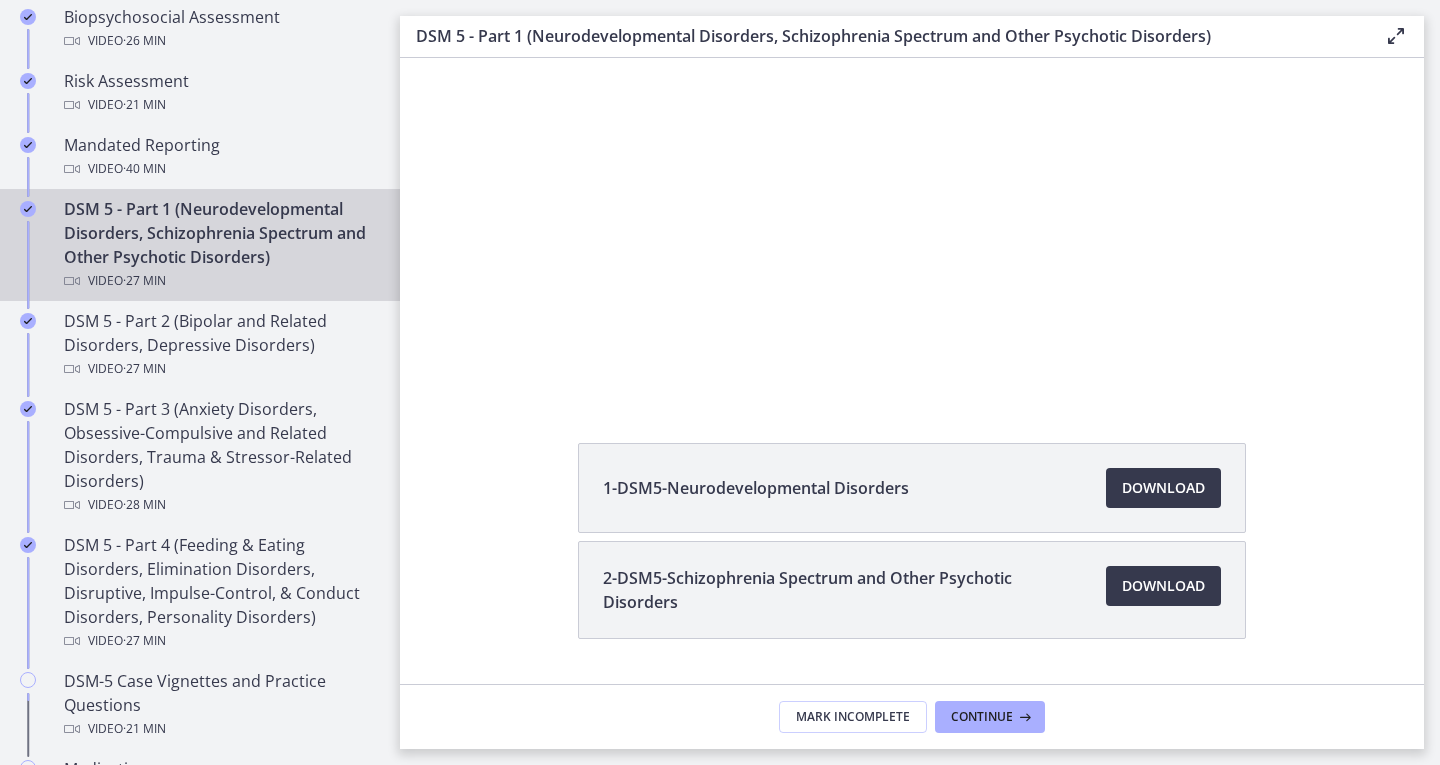scroll, scrollTop: 208, scrollLeft: 0, axis: vertical 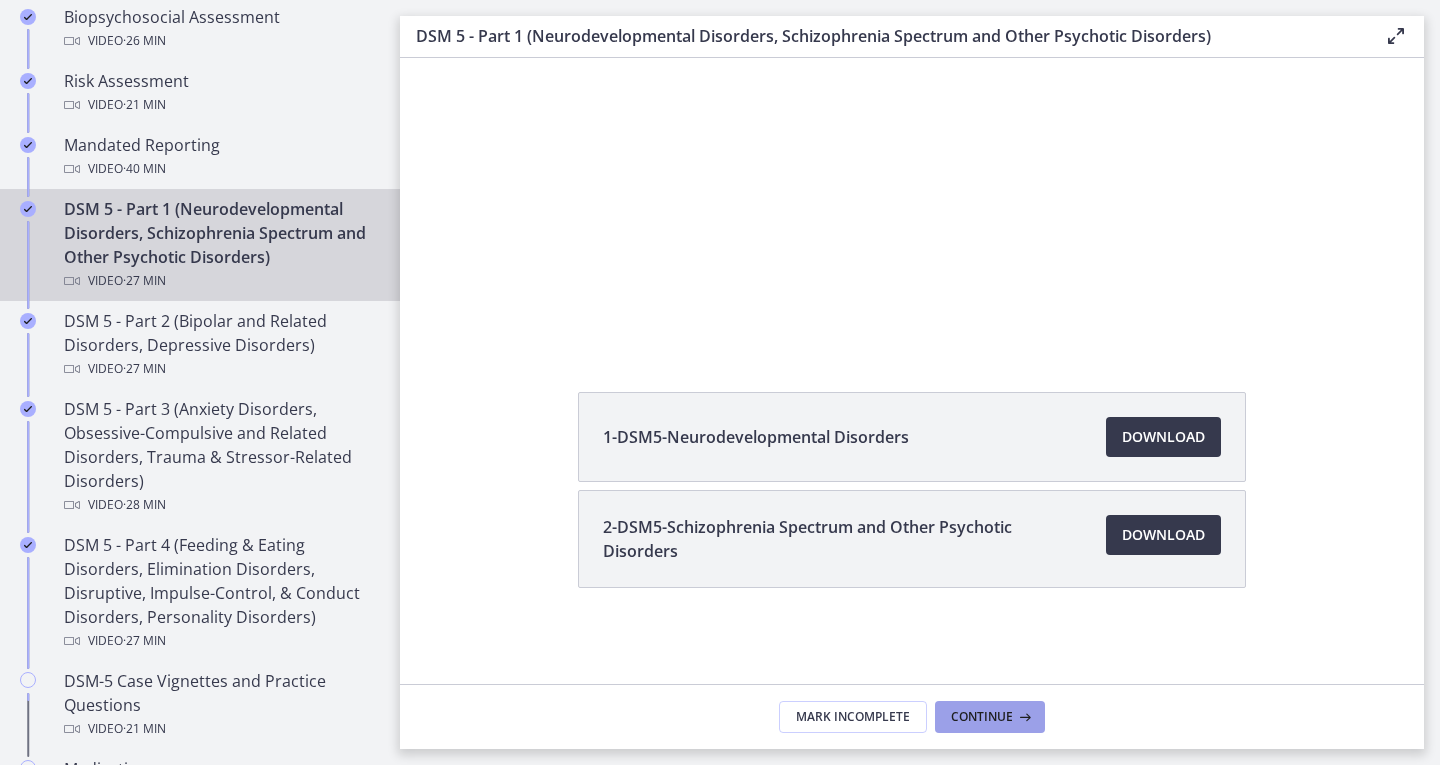click at bounding box center [1023, 717] 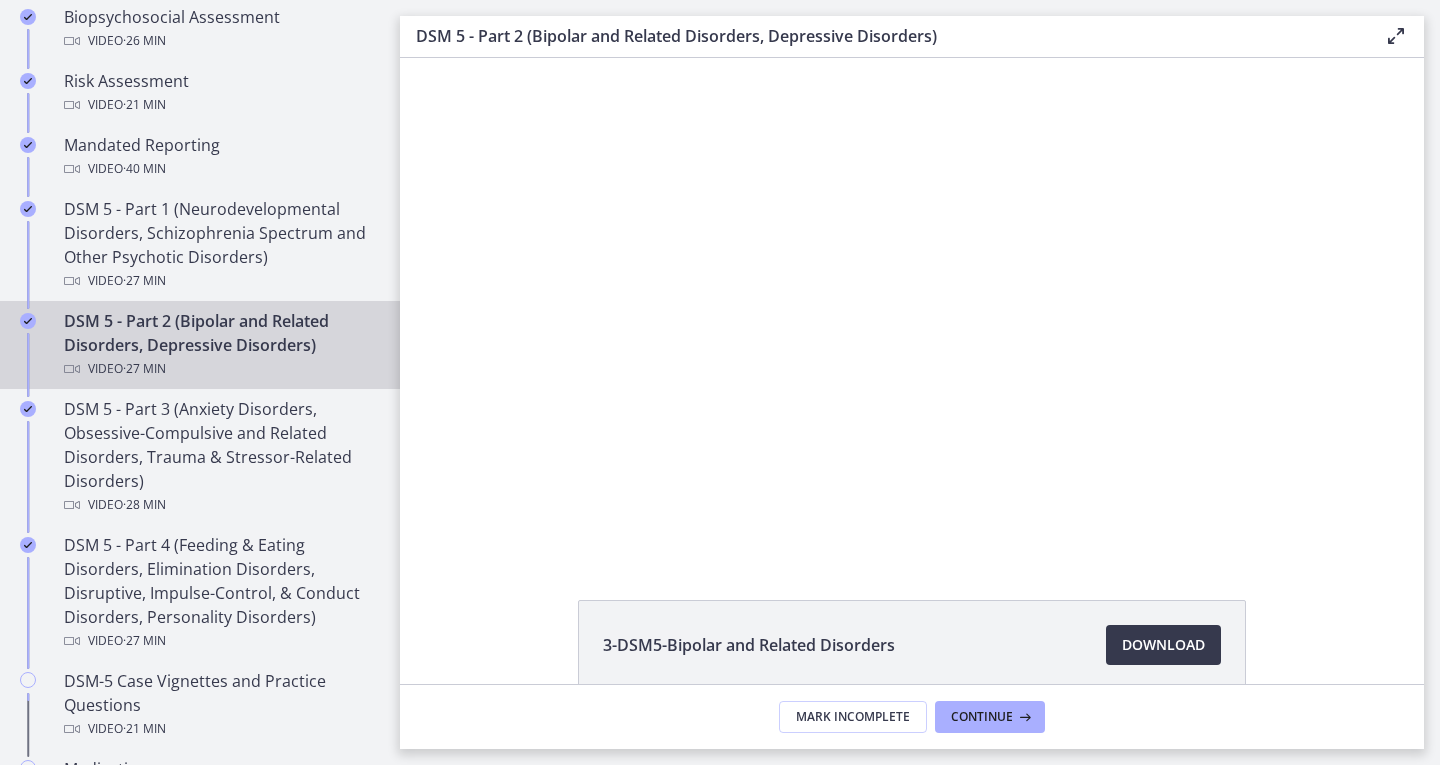 scroll, scrollTop: 0, scrollLeft: 0, axis: both 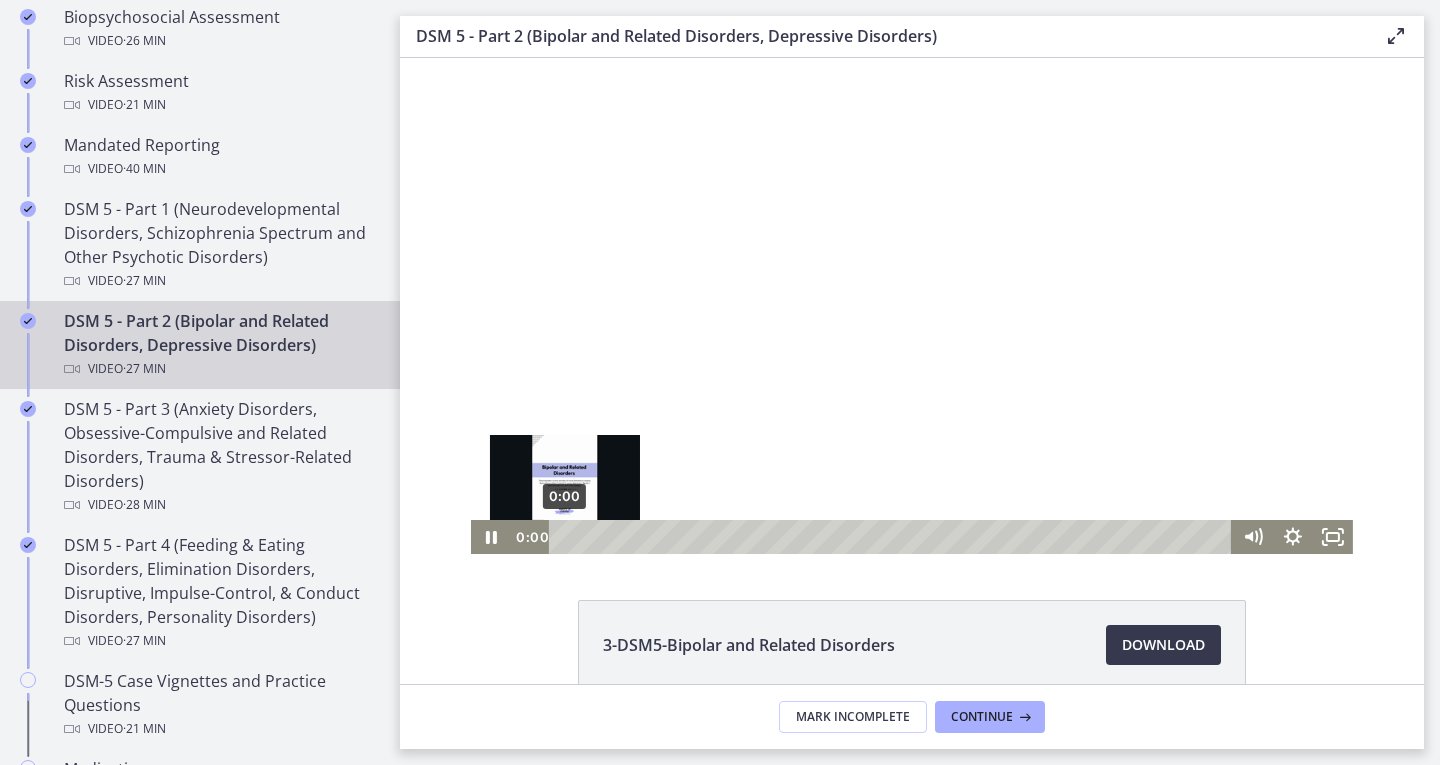 click on "0:00" at bounding box center (893, 537) 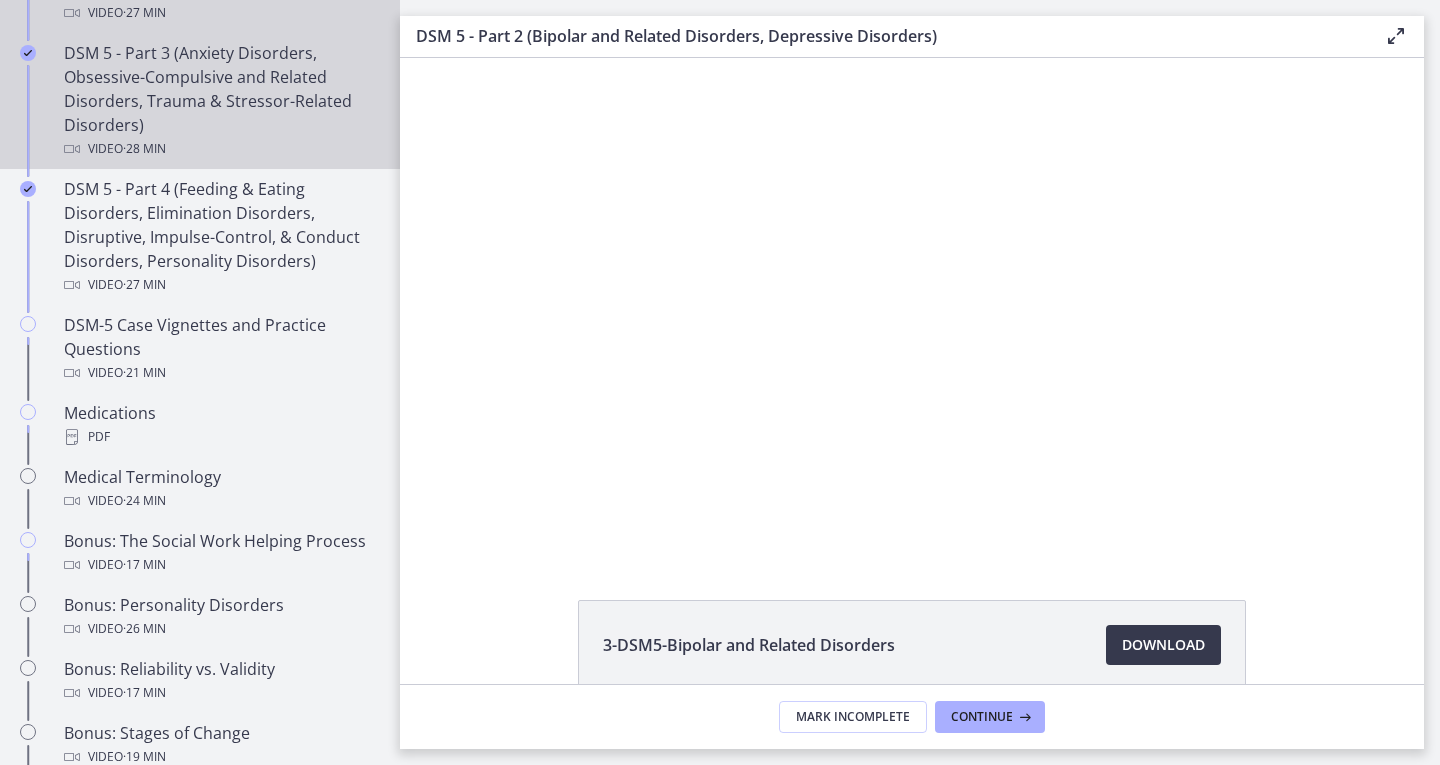 scroll, scrollTop: 1149, scrollLeft: 0, axis: vertical 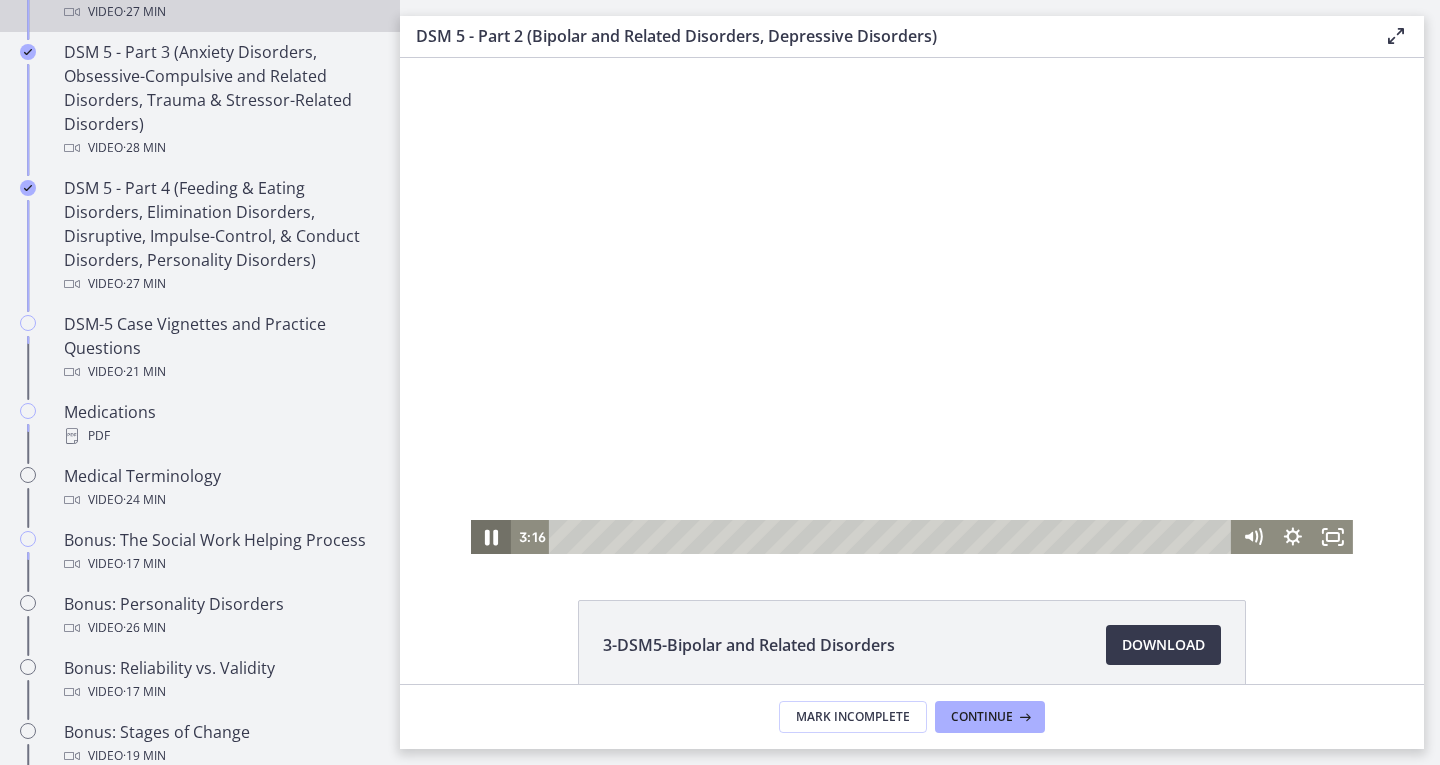 click 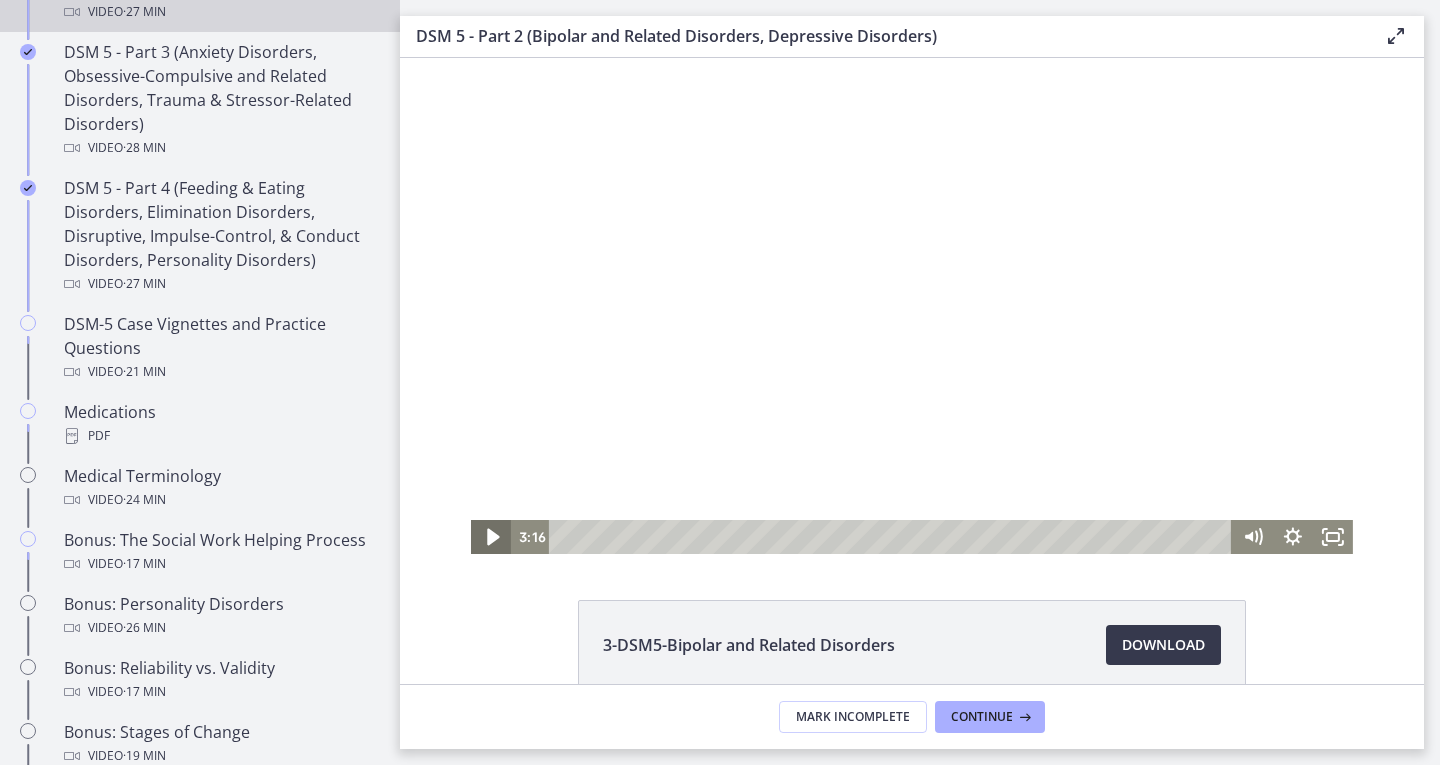 click 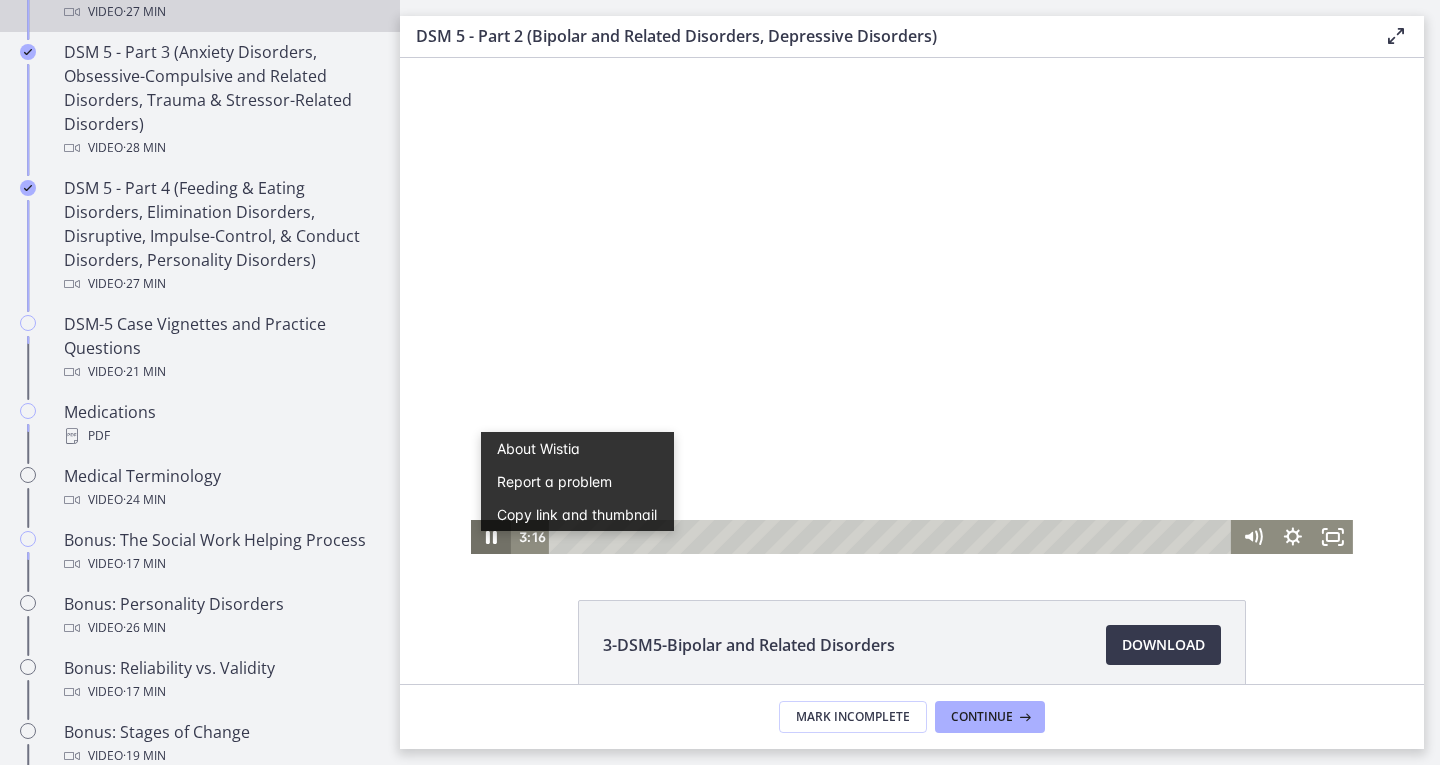 scroll, scrollTop: 0, scrollLeft: 0, axis: both 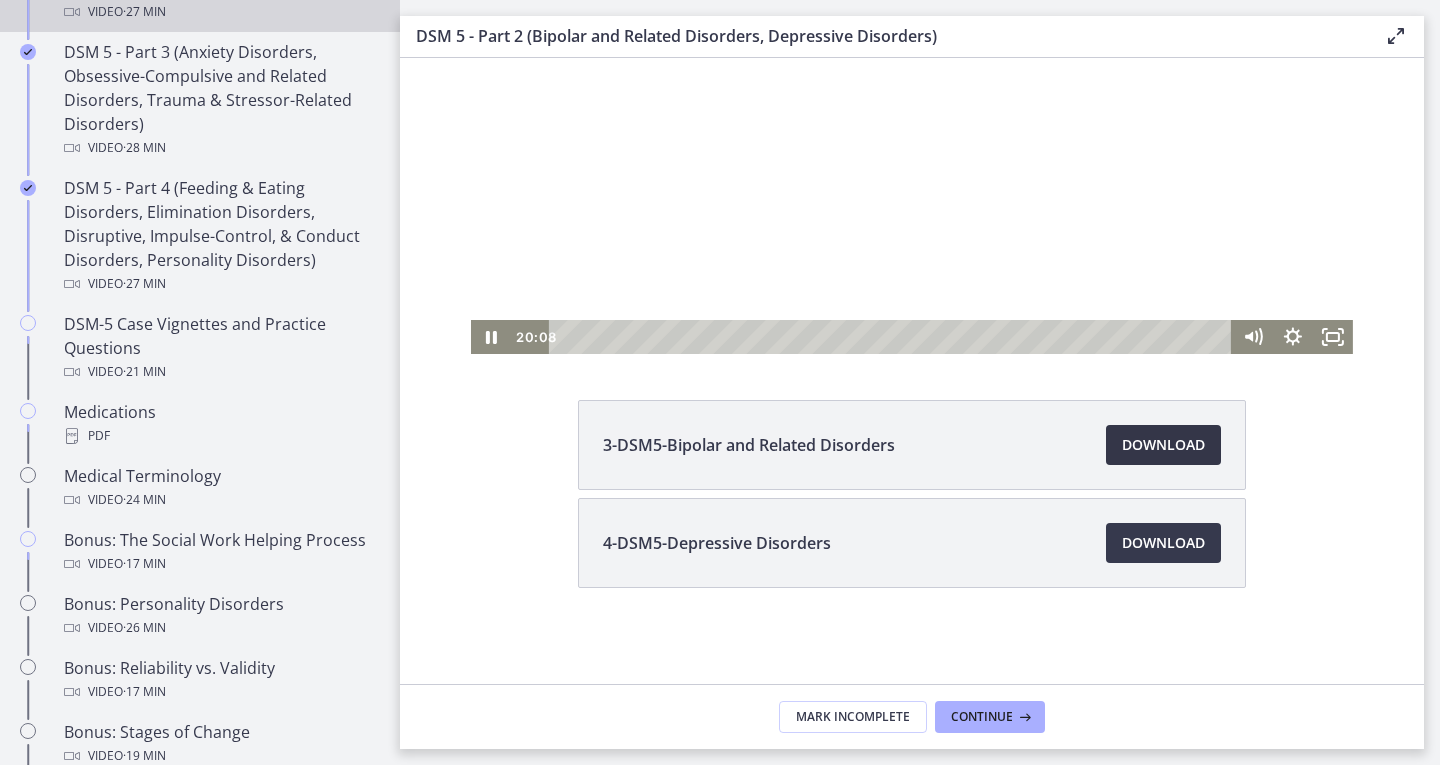 click on "Download
Opens in a new window" at bounding box center (1163, 445) 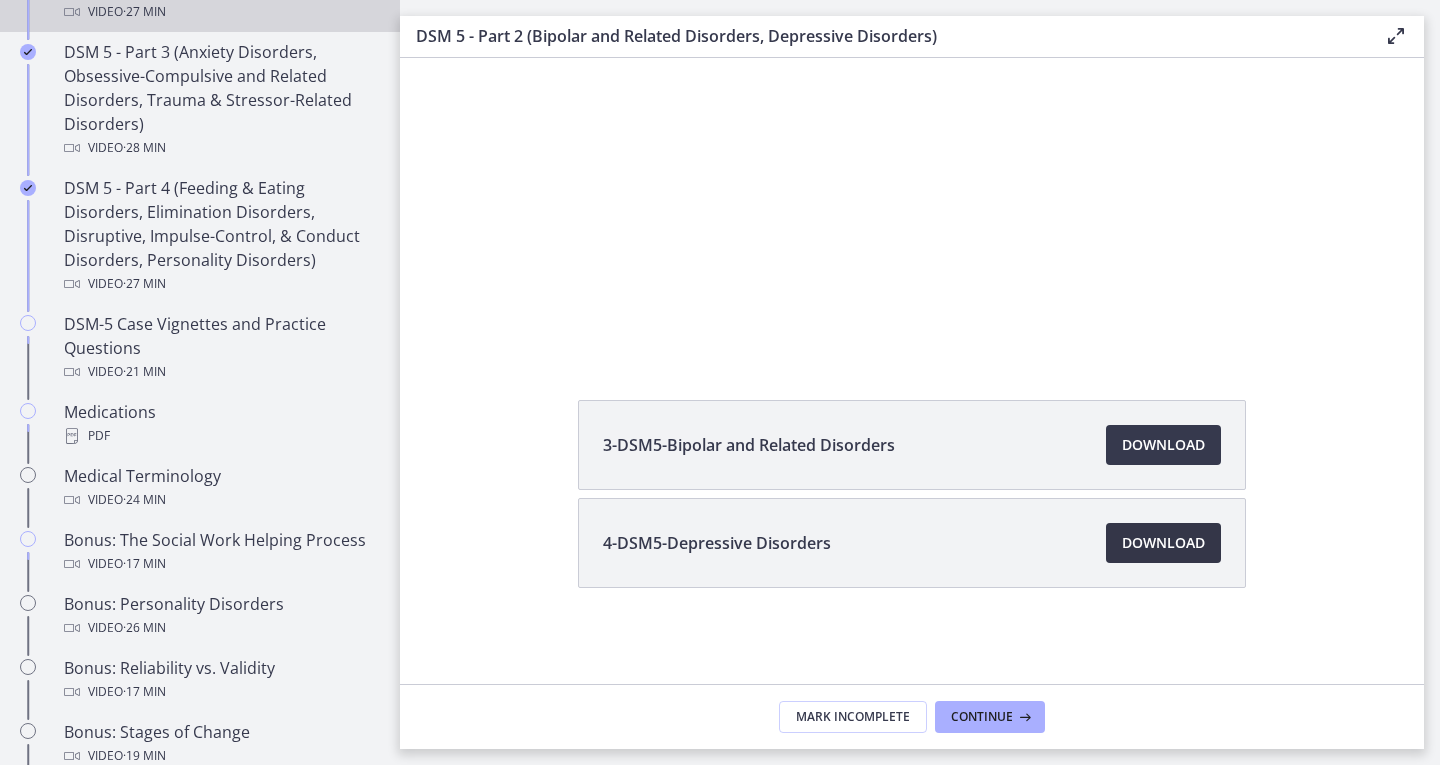 click on "Download
Opens in a new window" at bounding box center (1163, 543) 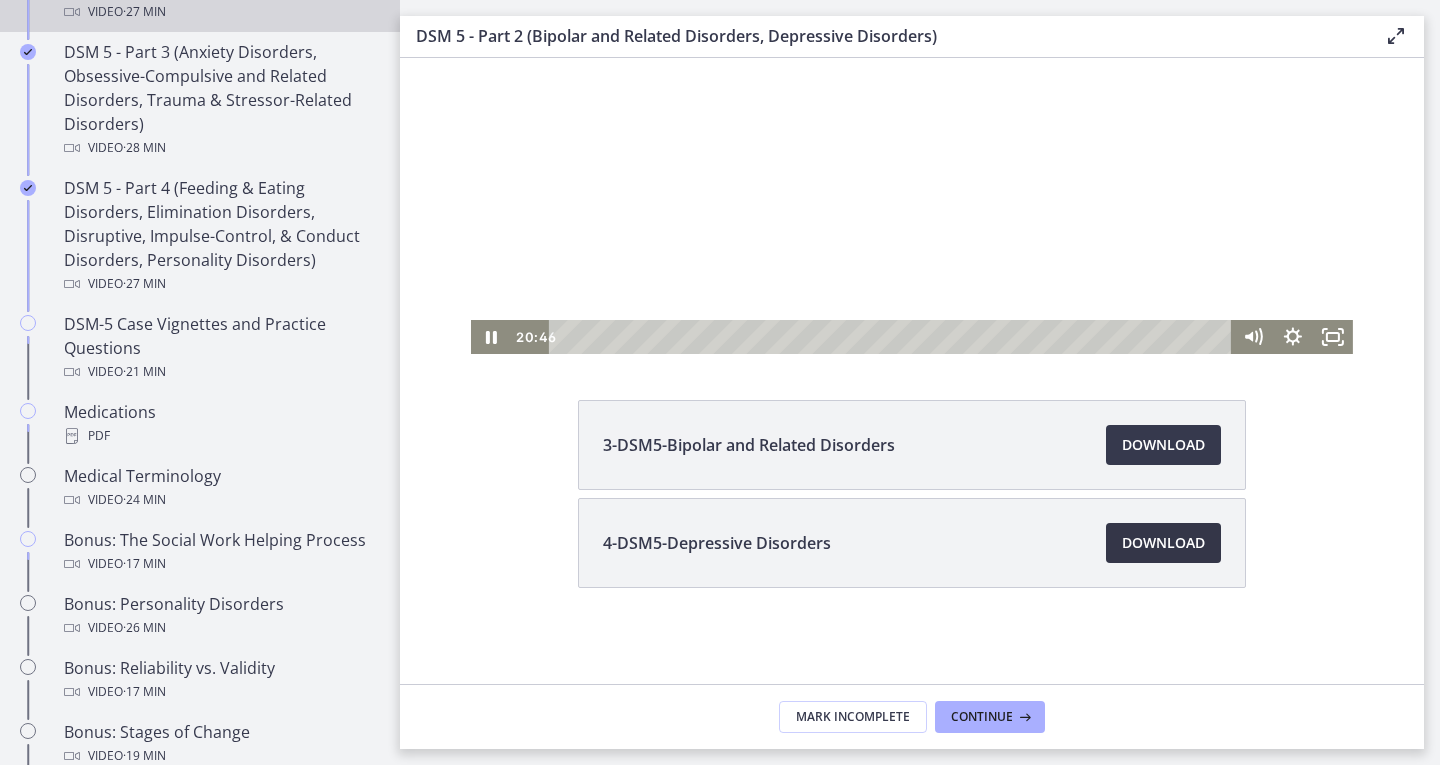scroll, scrollTop: 0, scrollLeft: 0, axis: both 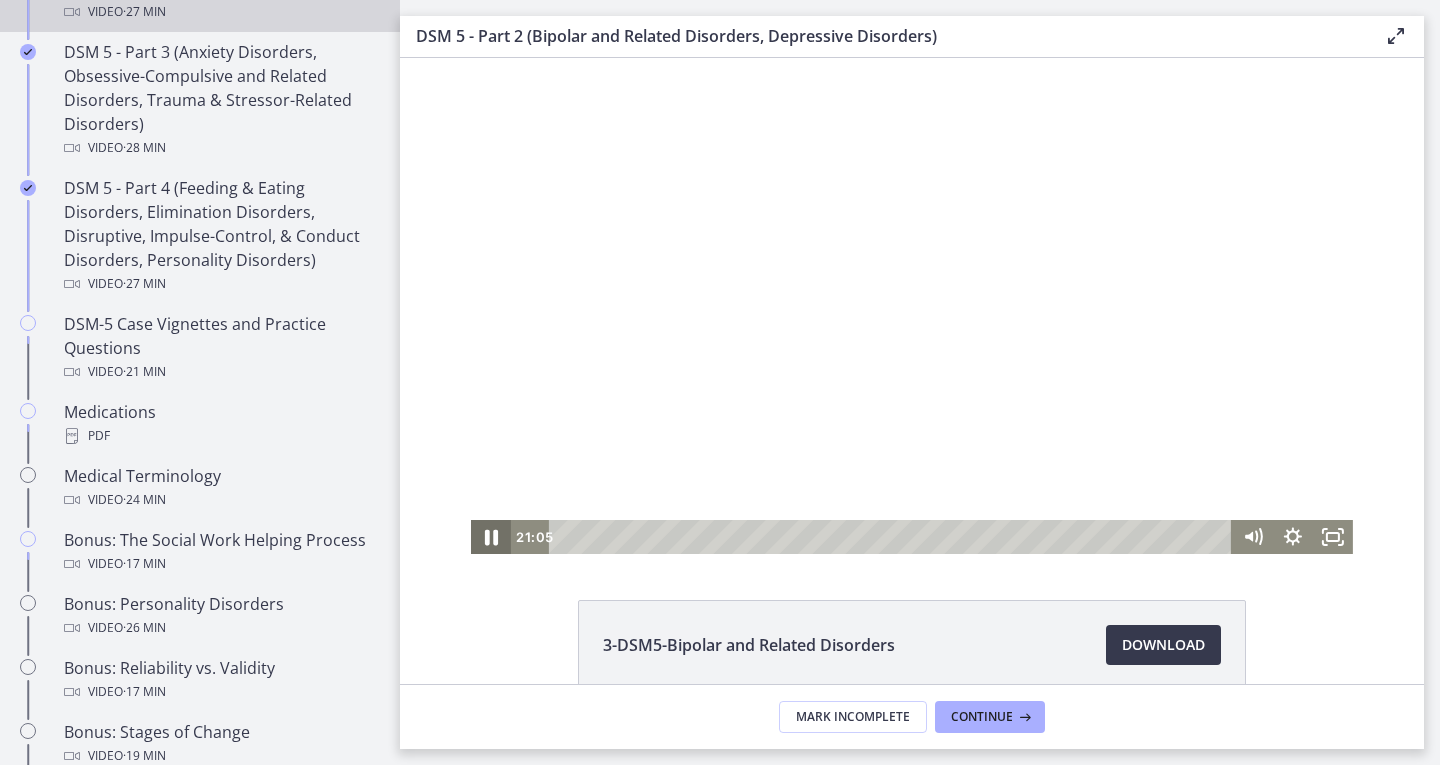 click 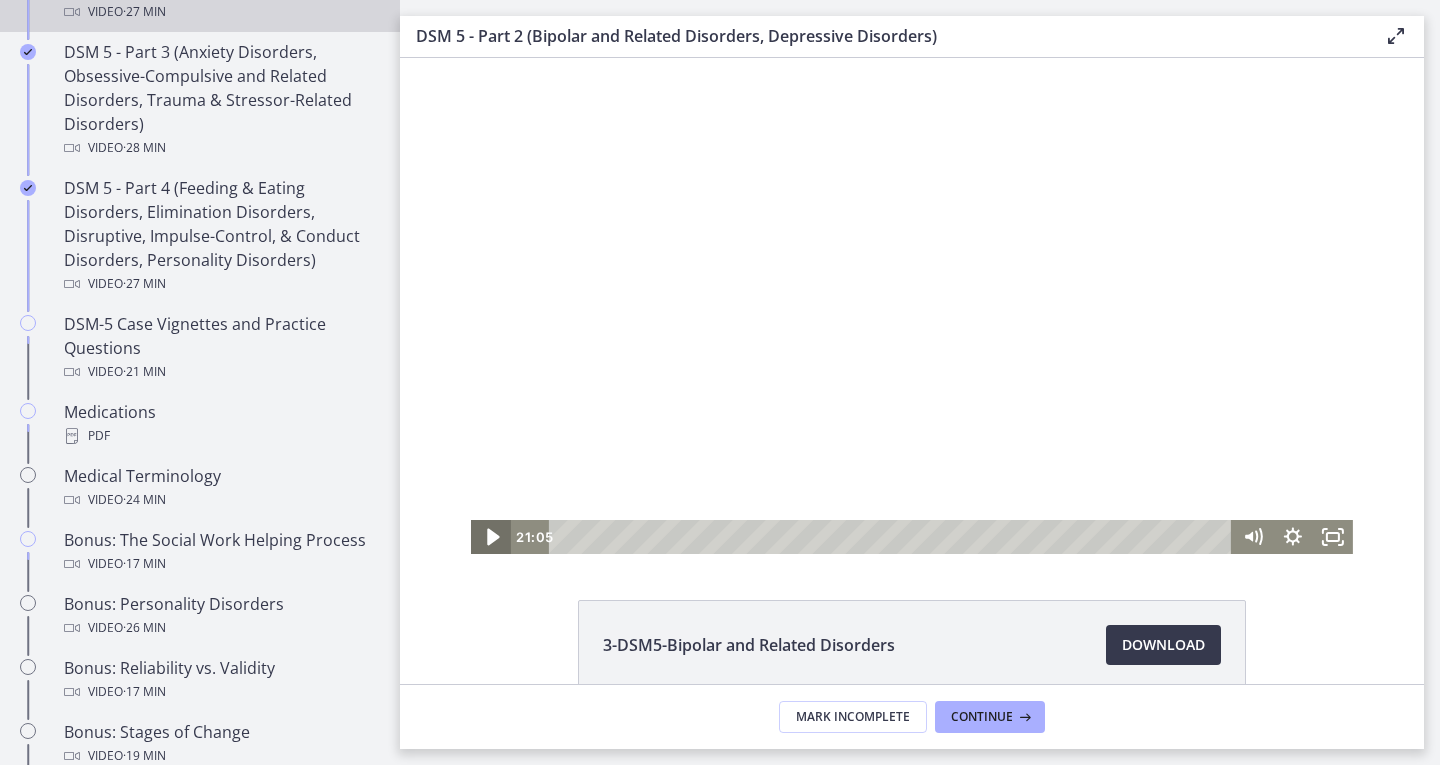 click 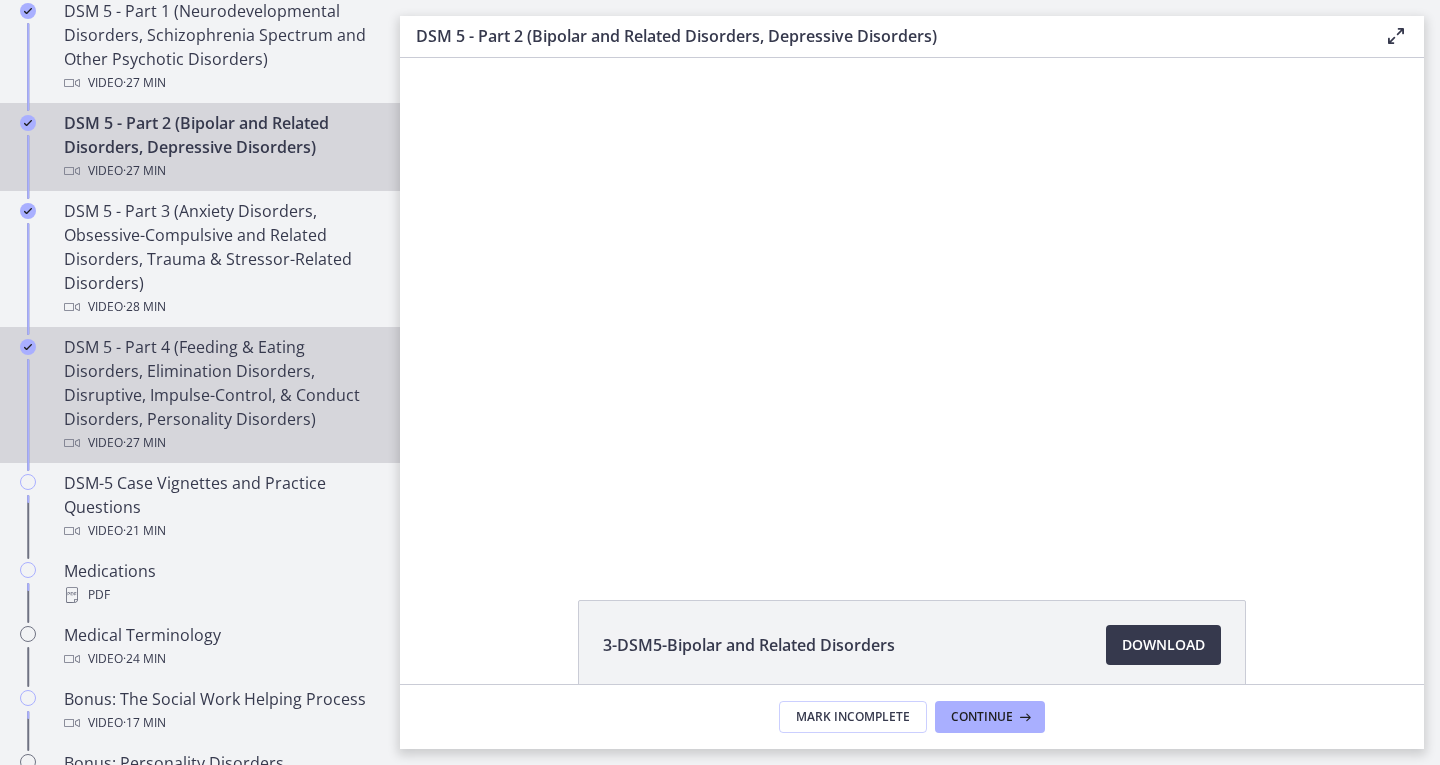 scroll, scrollTop: 985, scrollLeft: 0, axis: vertical 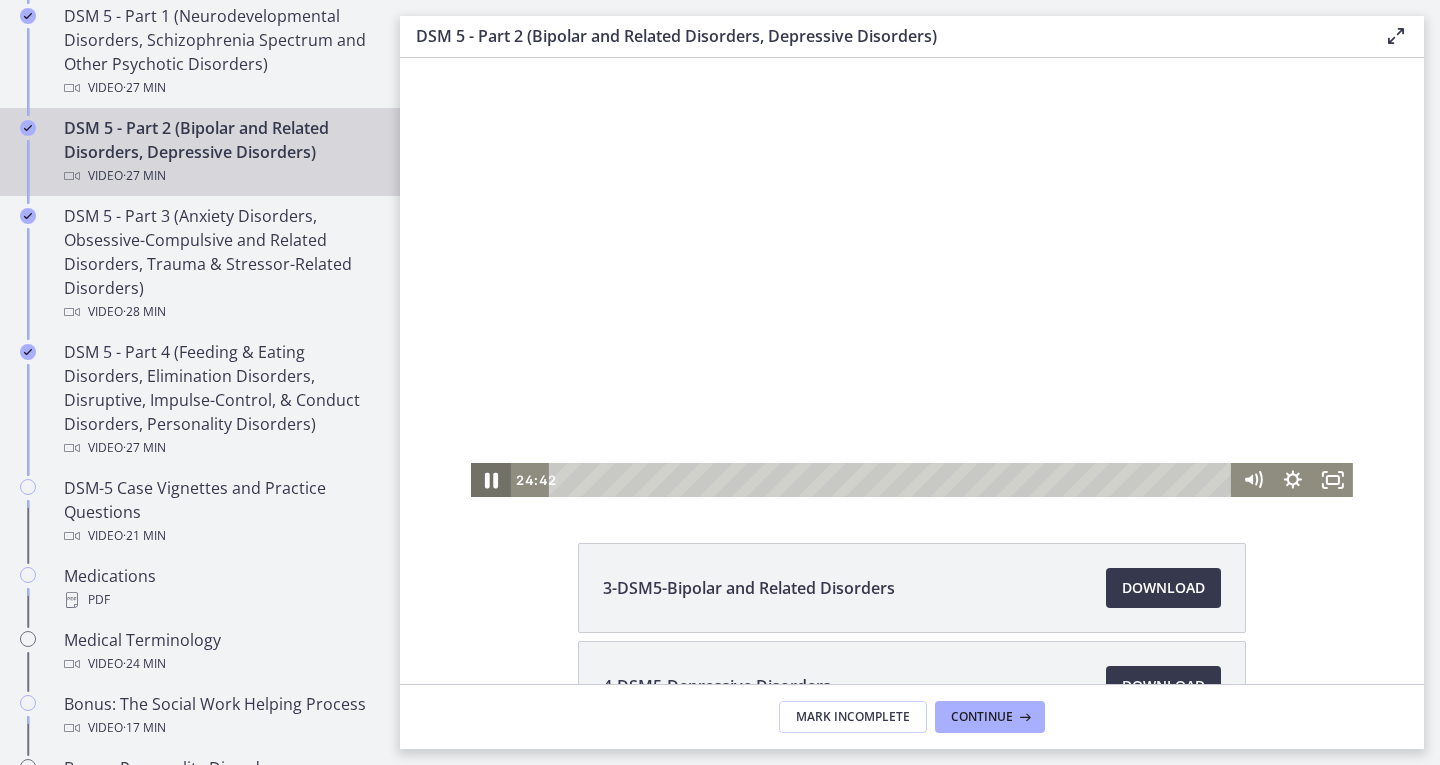 click 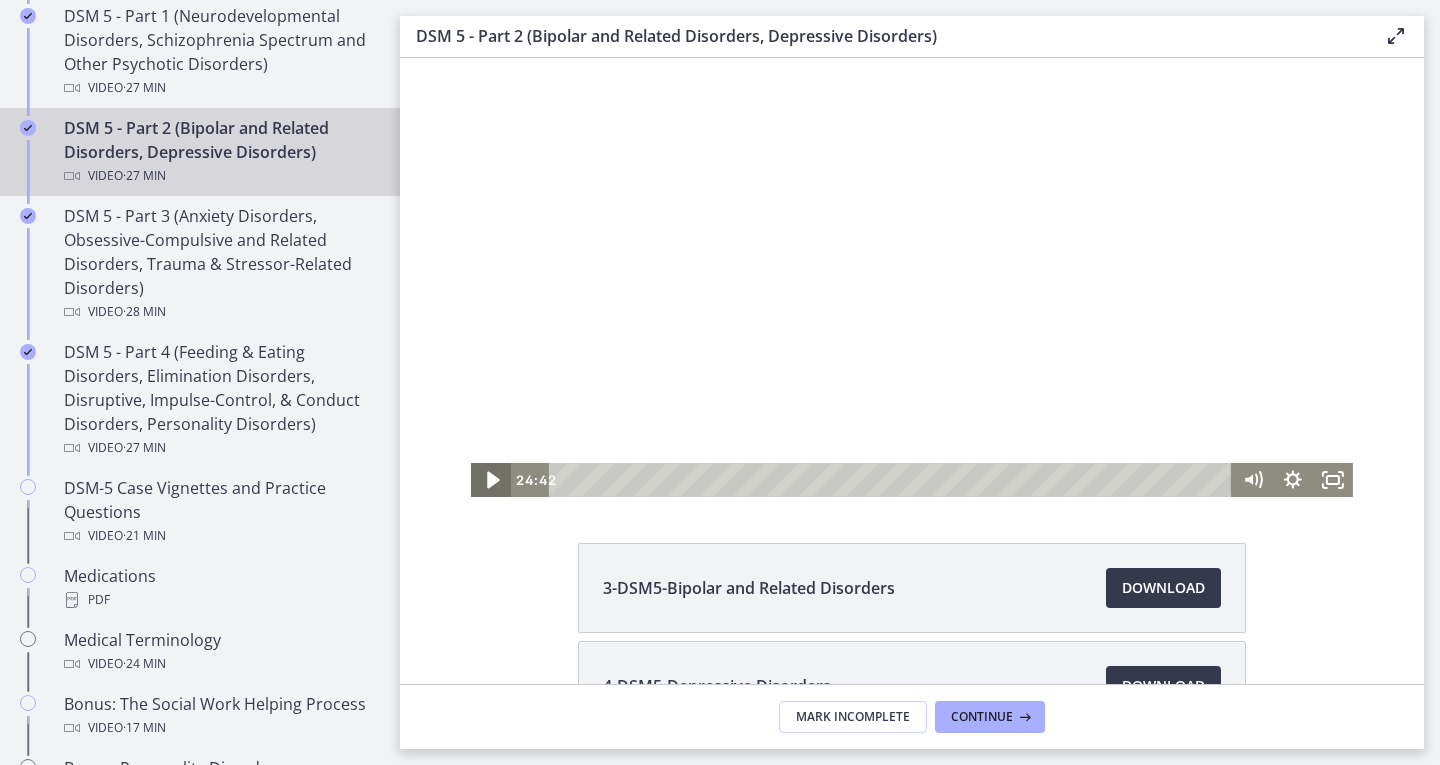click 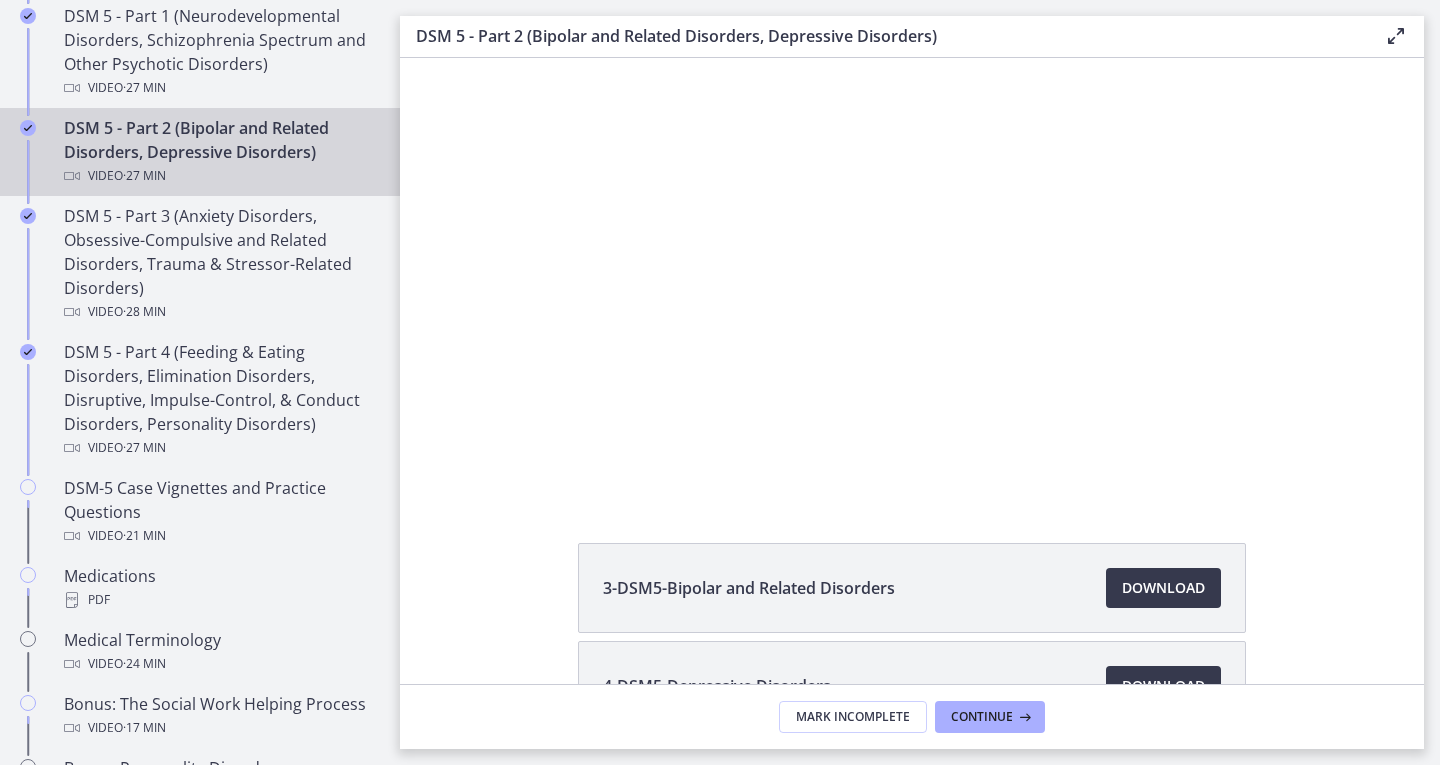 scroll, scrollTop: 200, scrollLeft: 0, axis: vertical 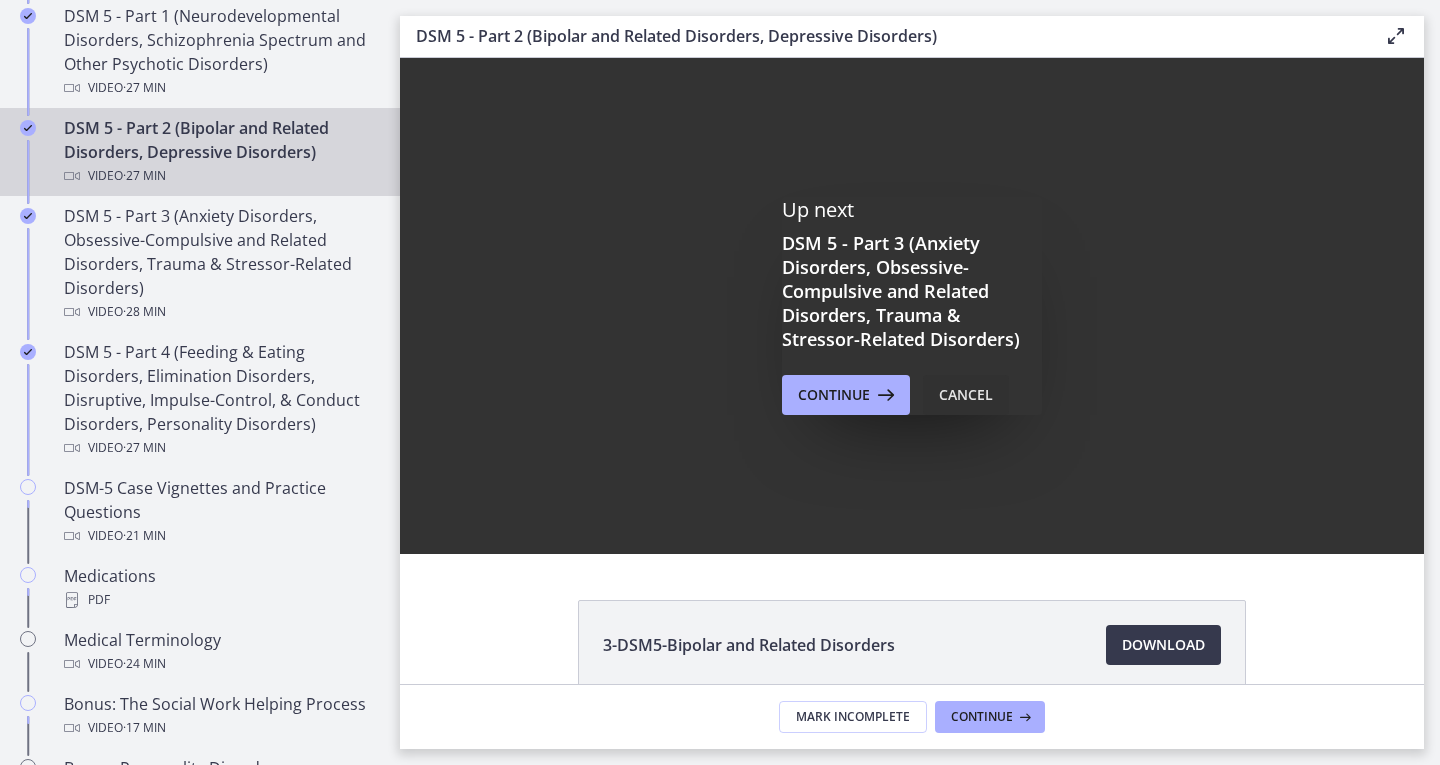 click on "Cancel" at bounding box center (966, 395) 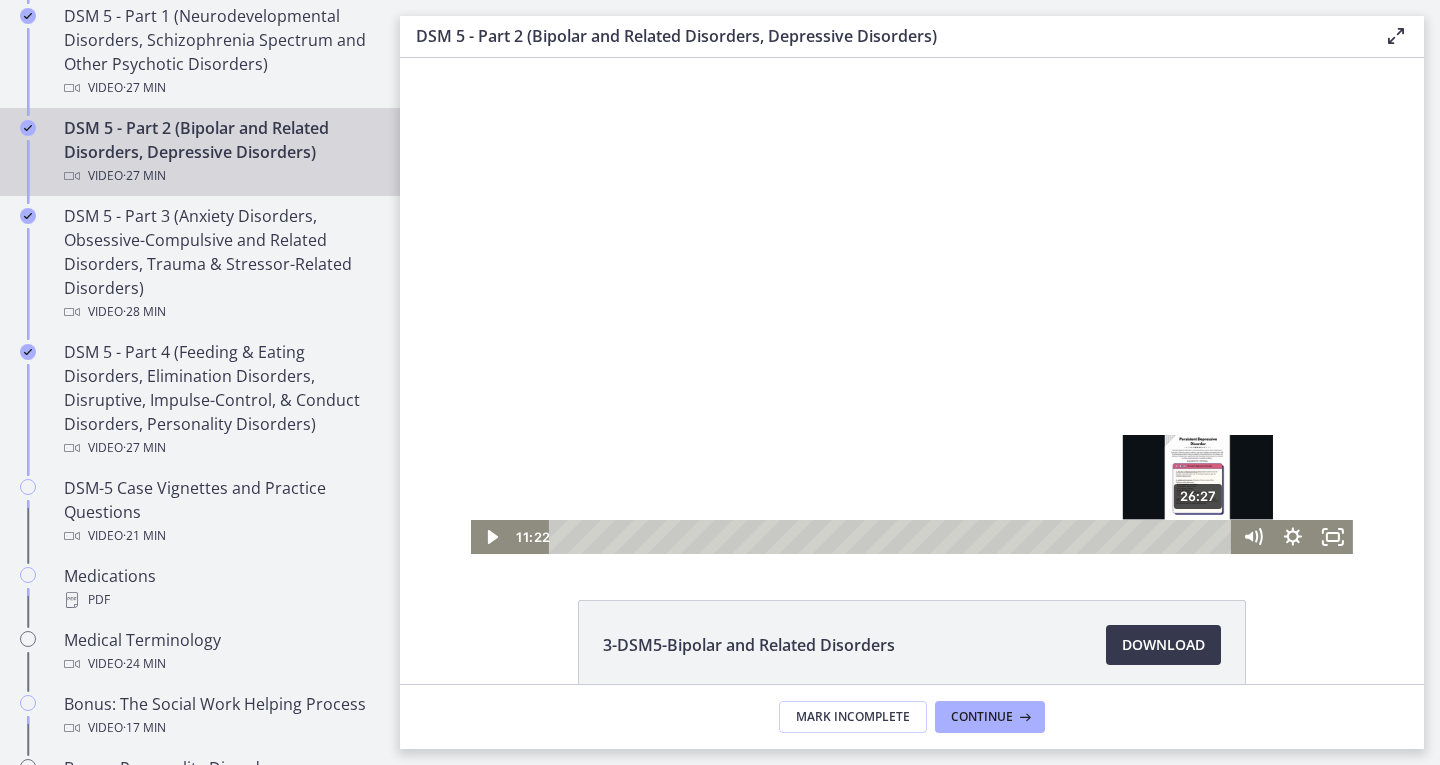 click on "26:27" at bounding box center (893, 537) 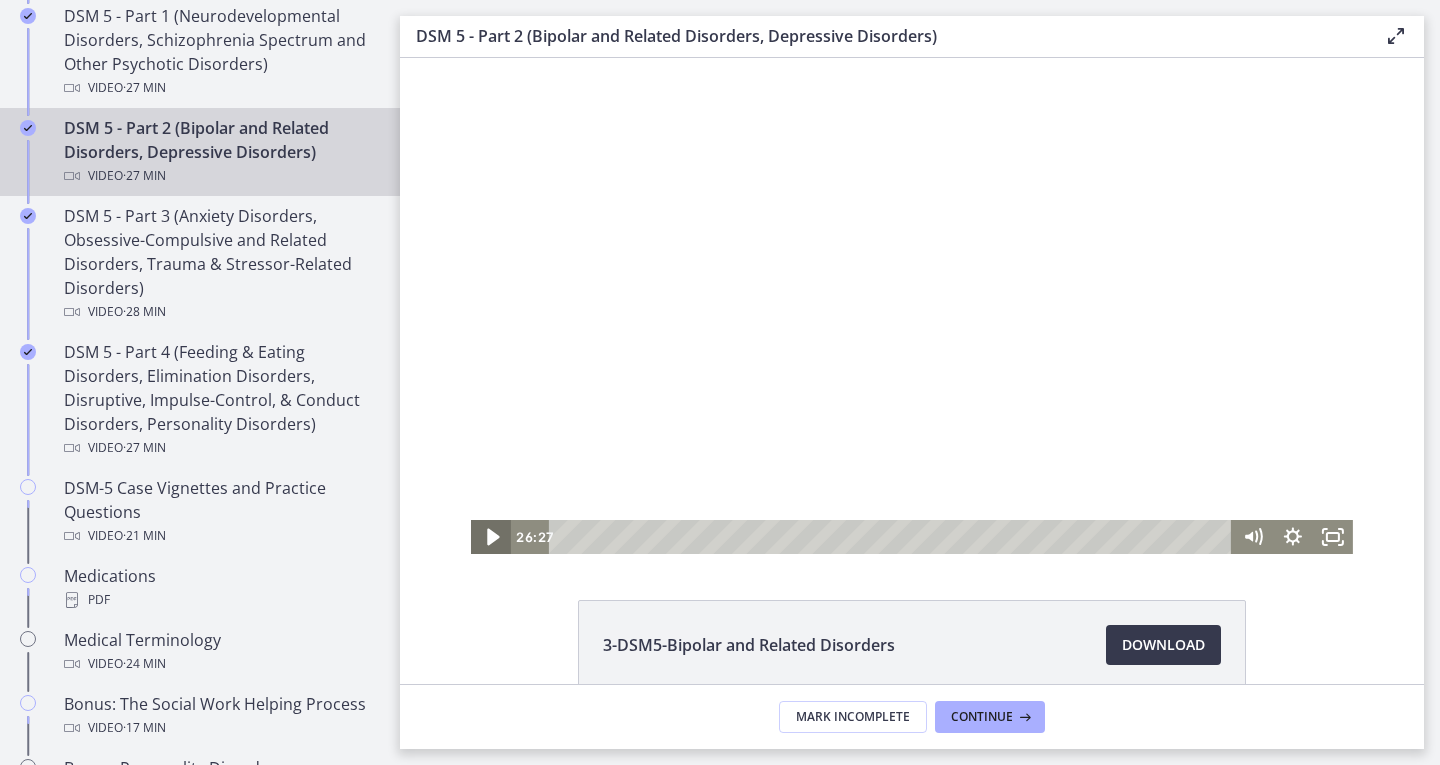 click 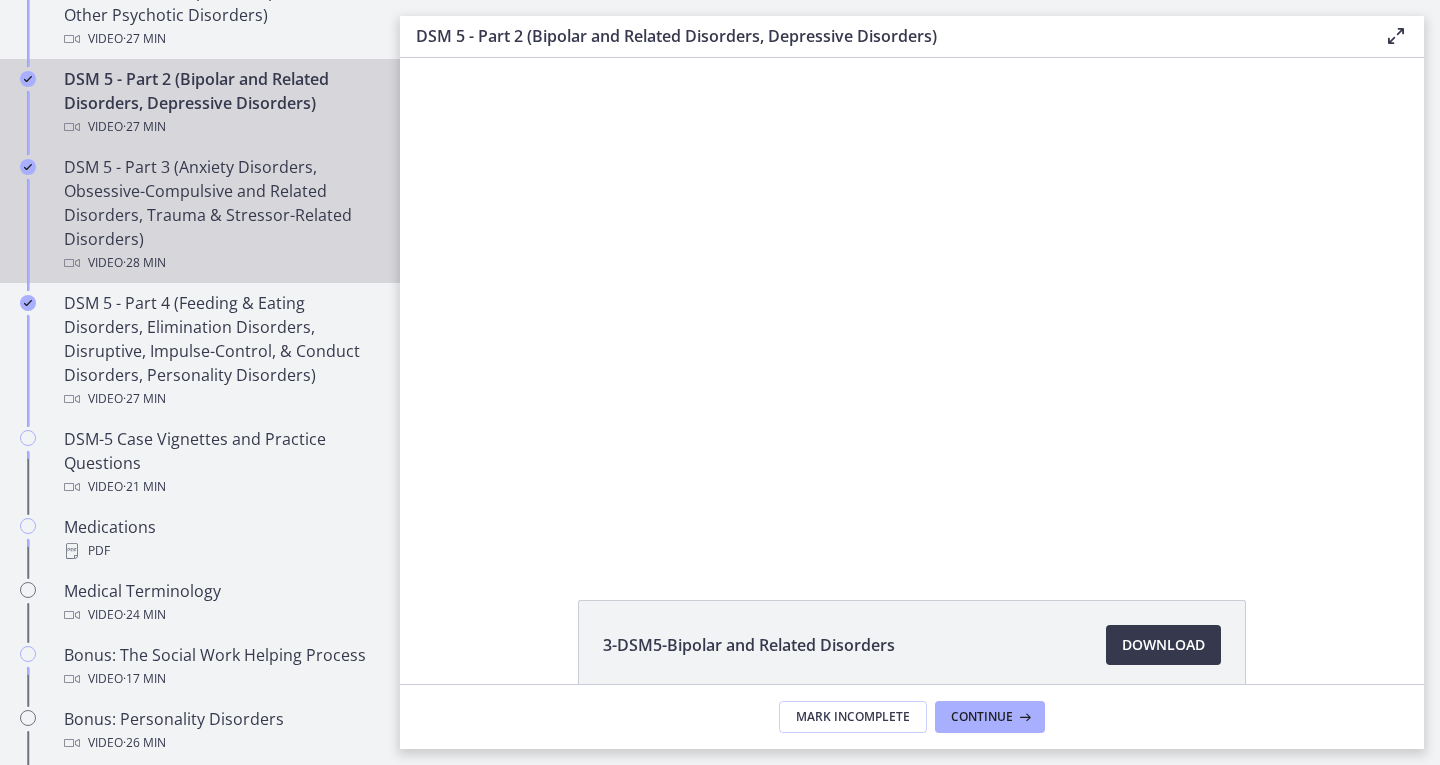 scroll, scrollTop: 1057, scrollLeft: 0, axis: vertical 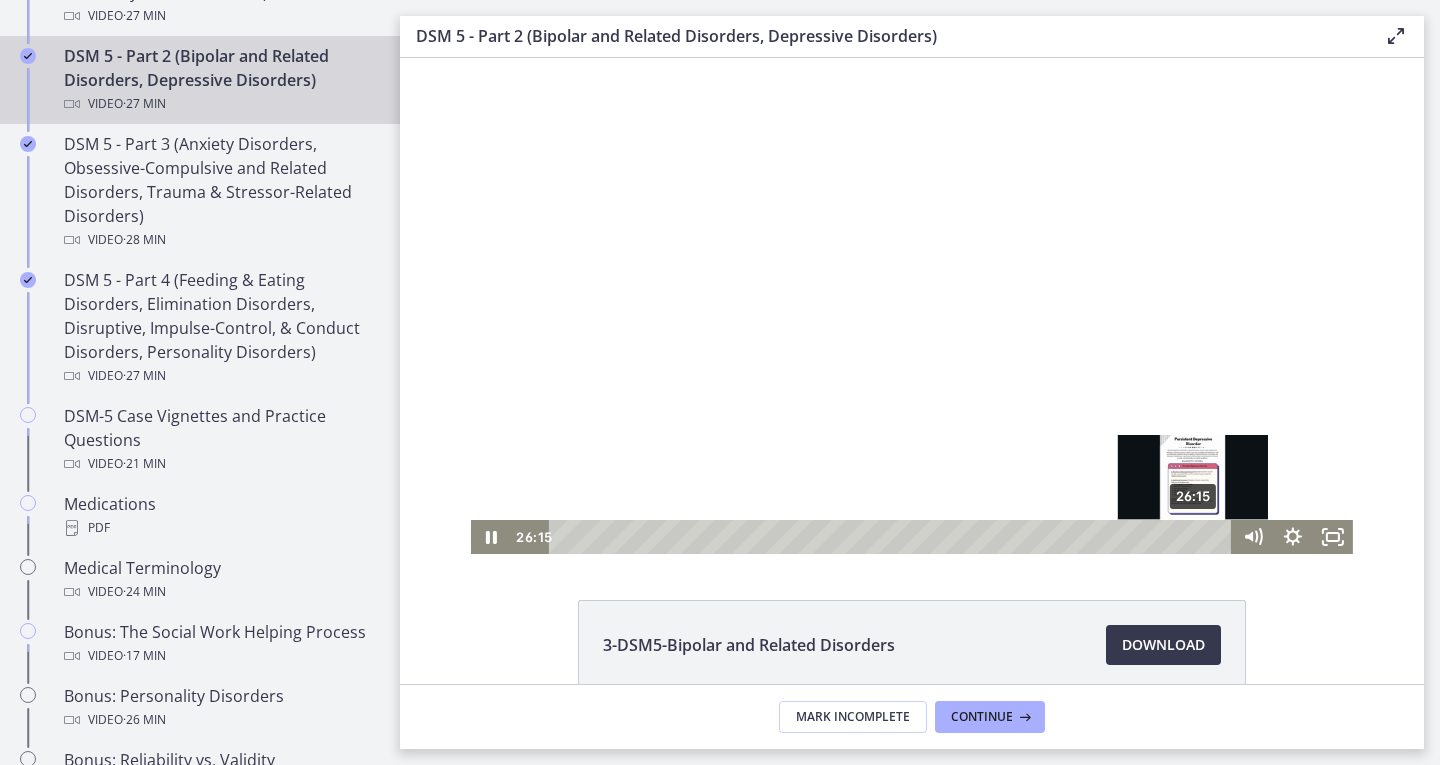 click on "26:15" at bounding box center (893, 537) 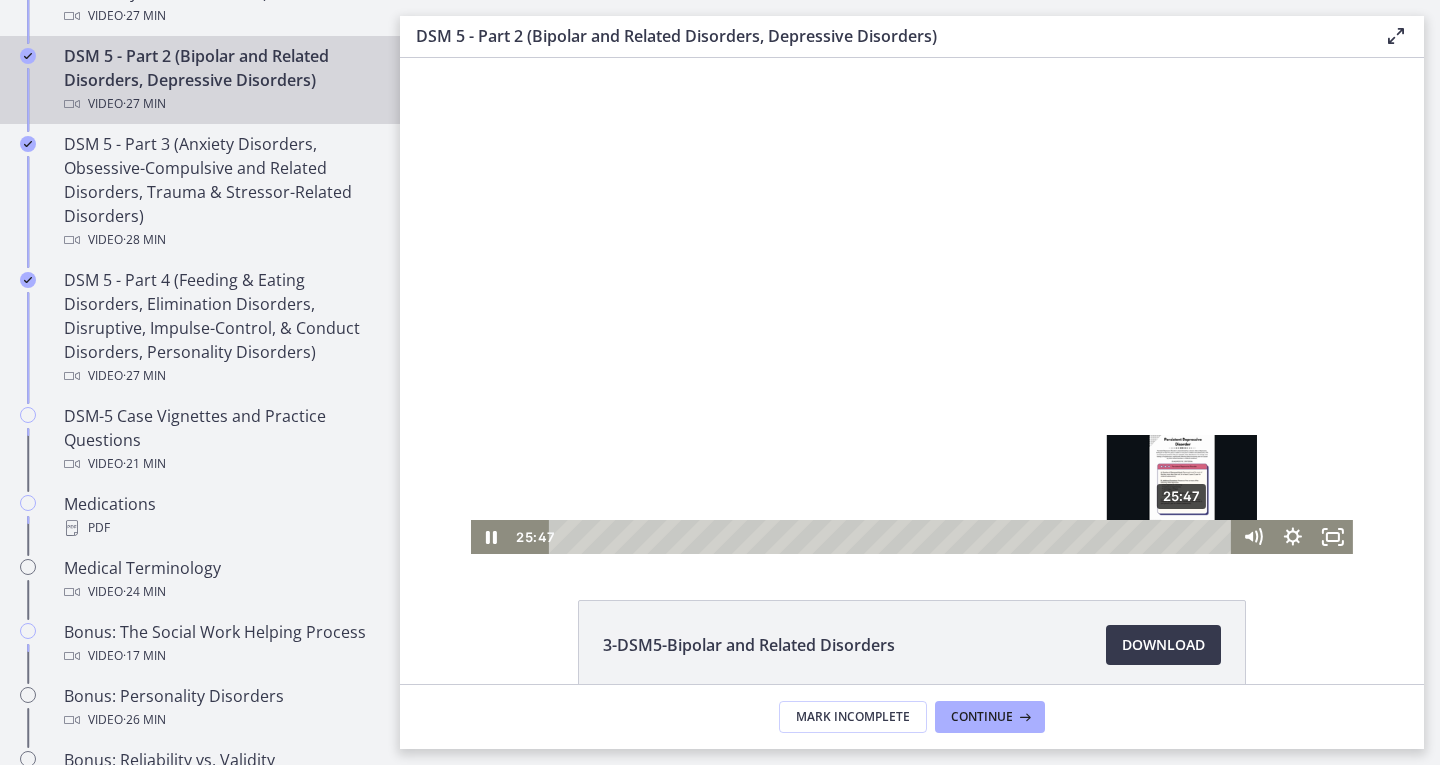 click on "25:47" at bounding box center (893, 537) 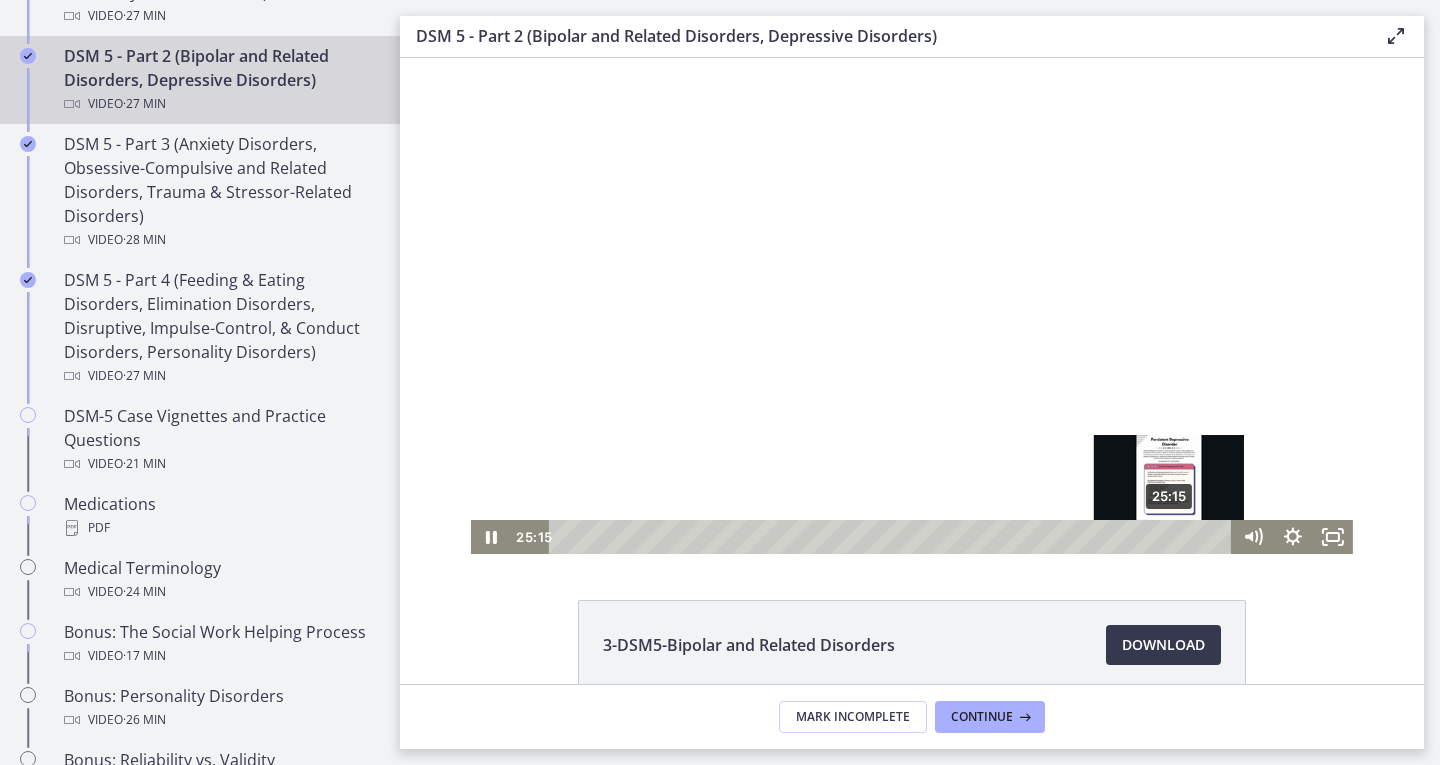 click on "25:15" at bounding box center (893, 537) 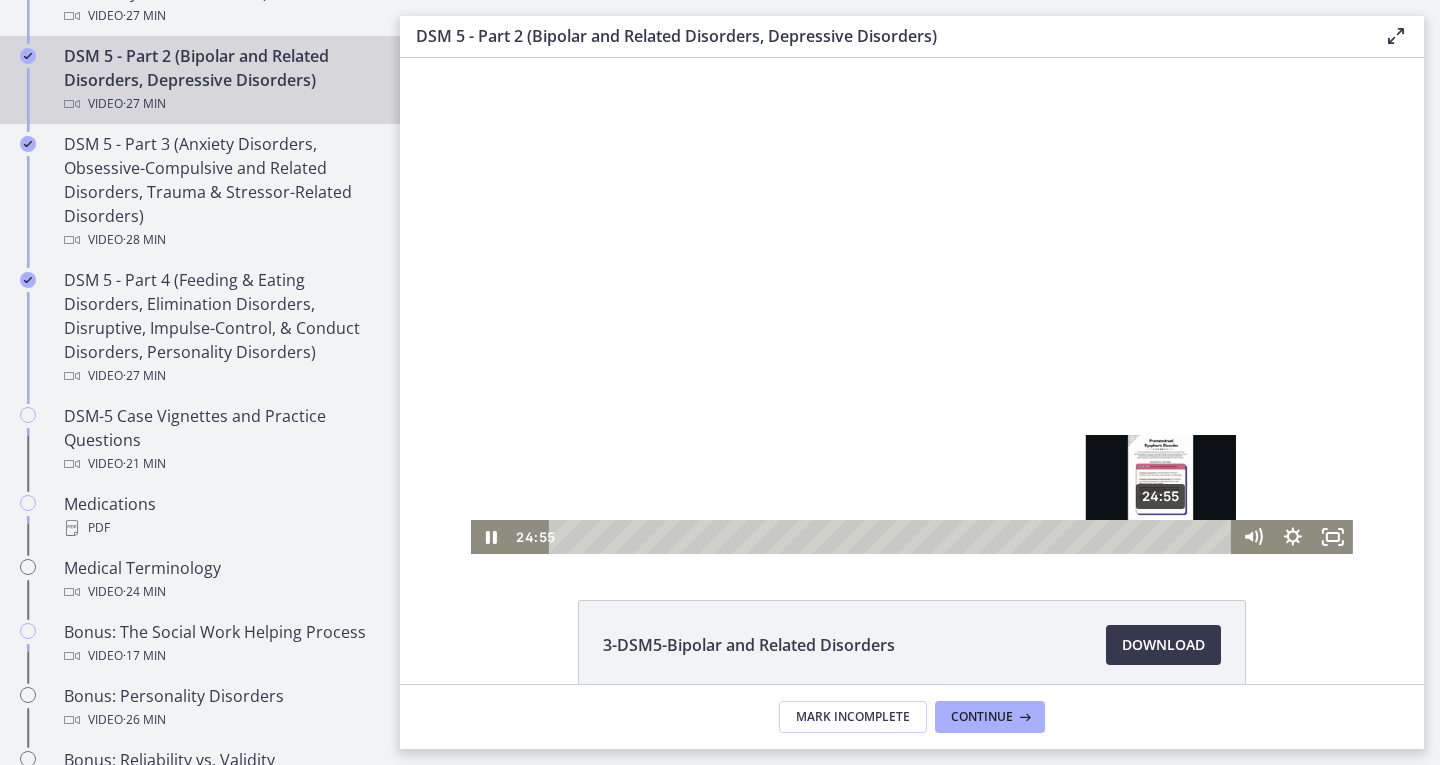 click on "24:55" at bounding box center [893, 537] 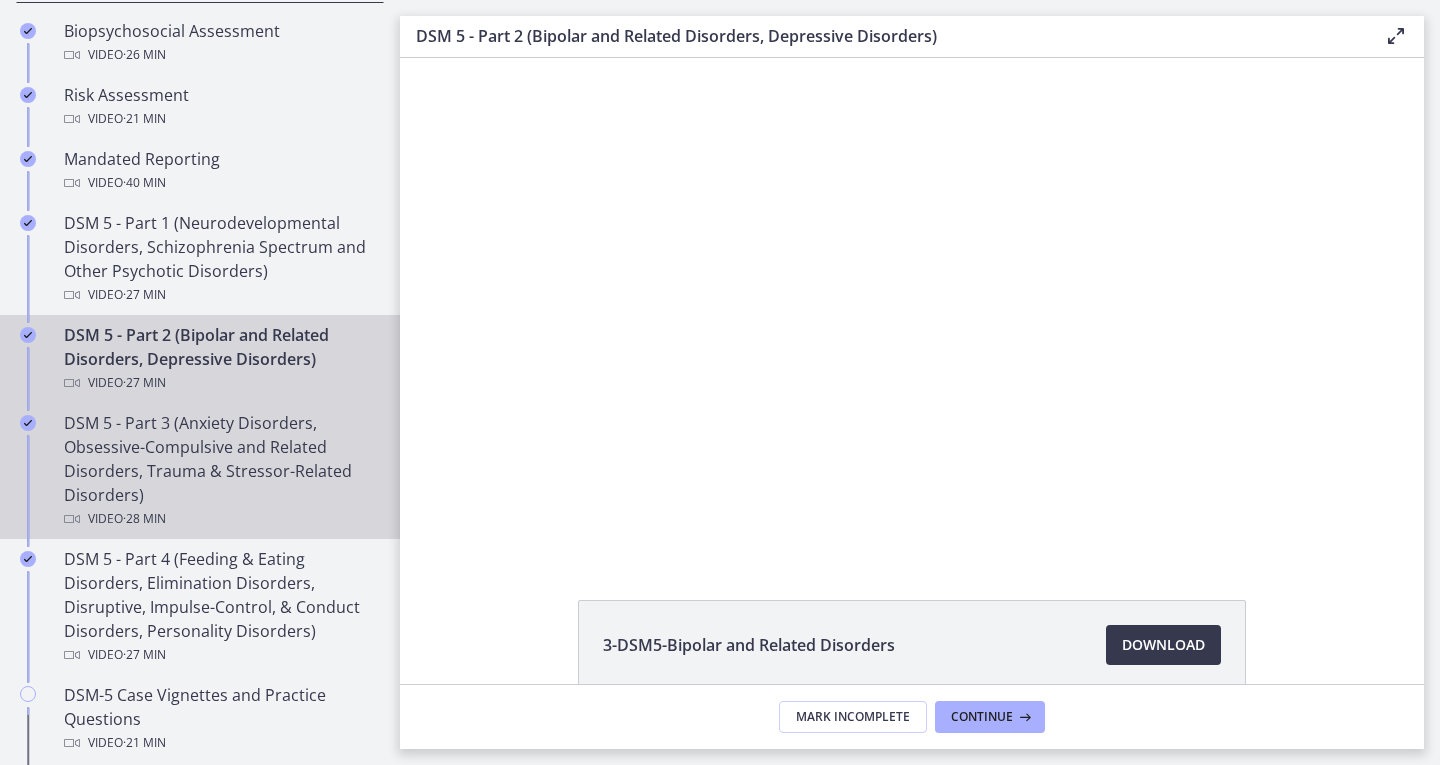 scroll, scrollTop: 777, scrollLeft: 0, axis: vertical 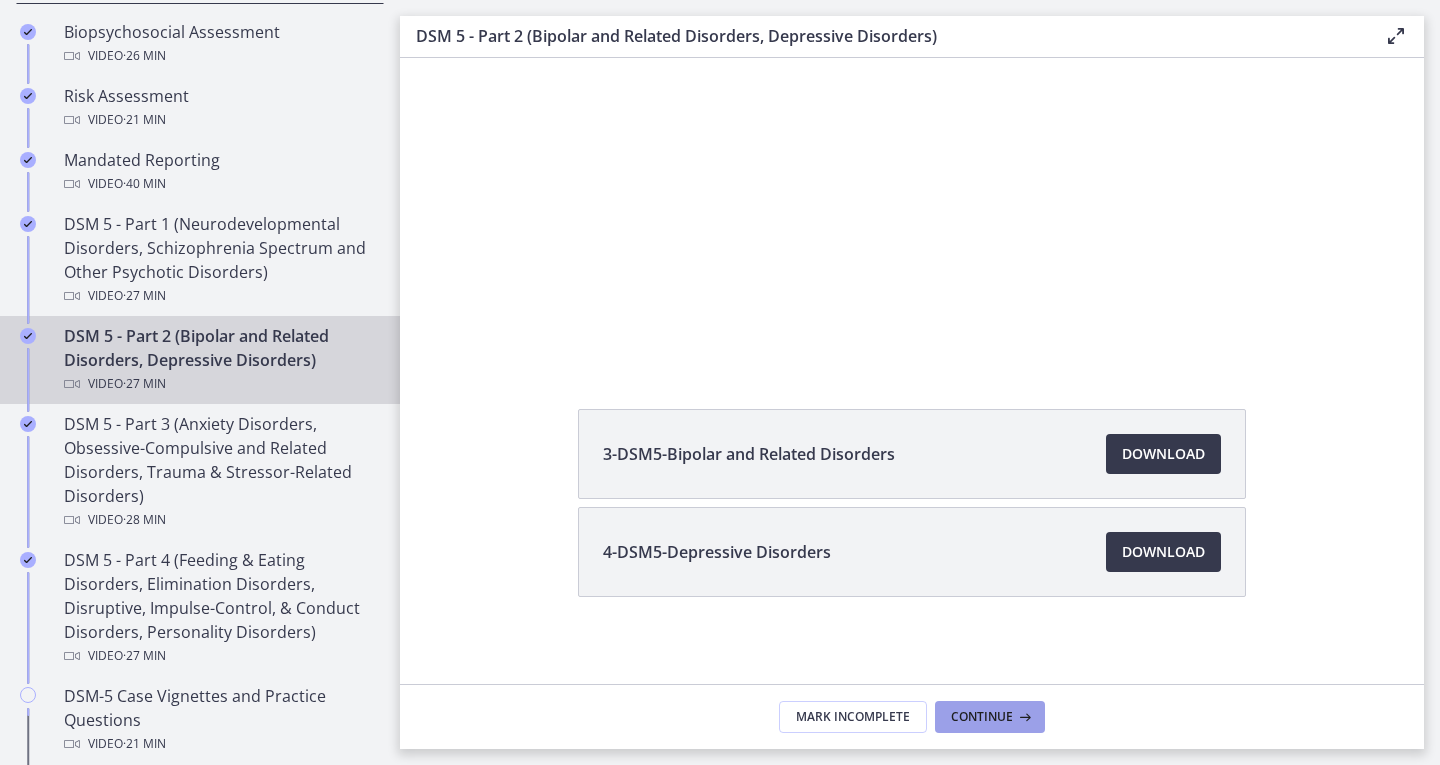 click at bounding box center (1023, 717) 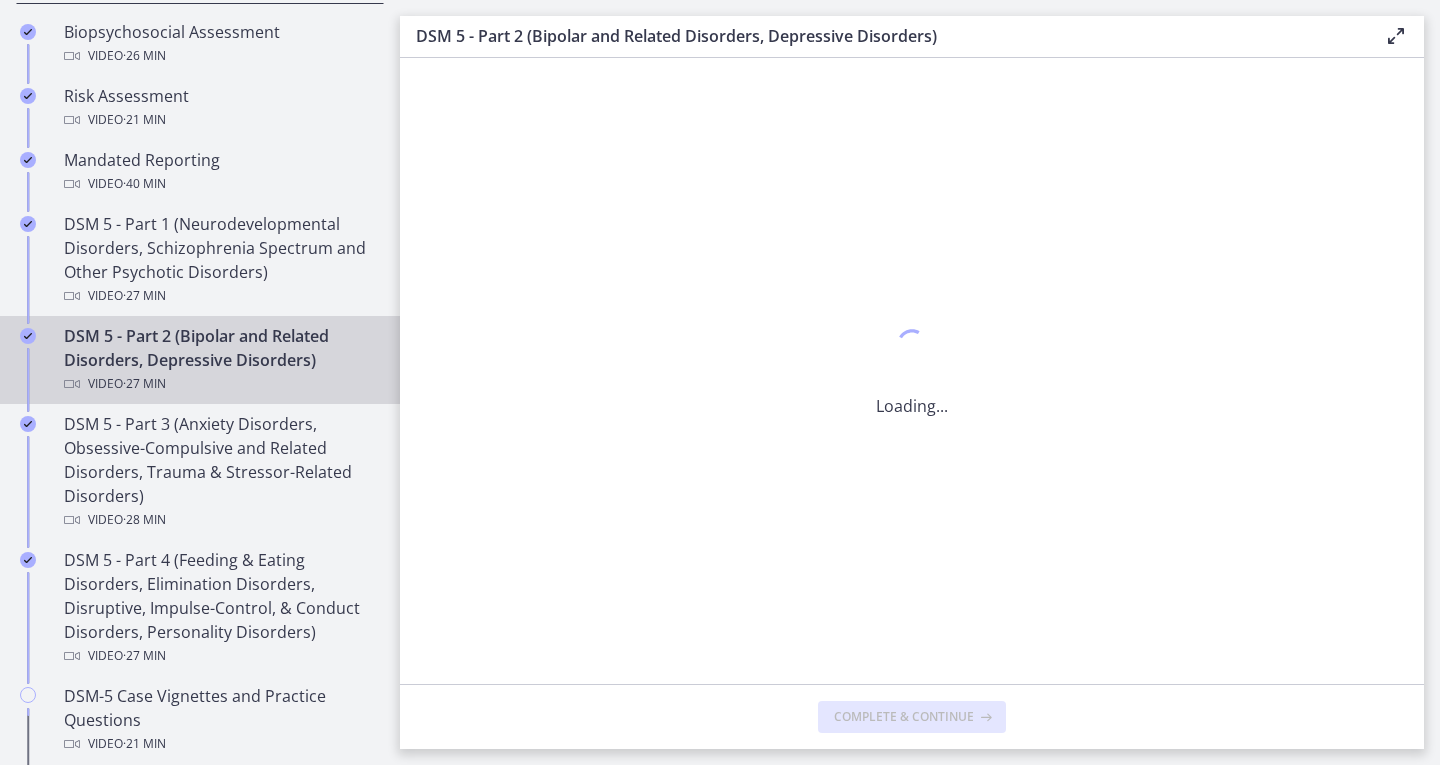 scroll, scrollTop: 0, scrollLeft: 0, axis: both 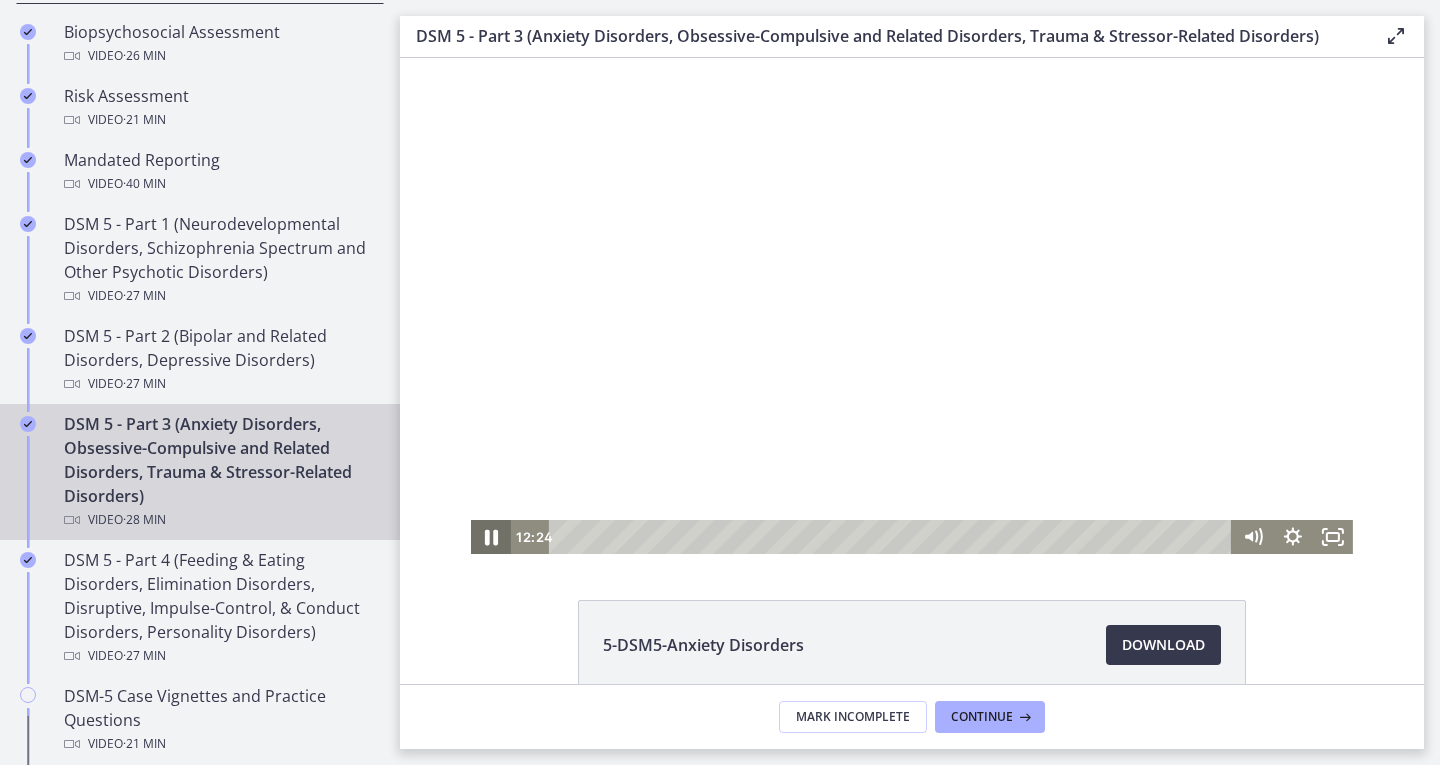 click 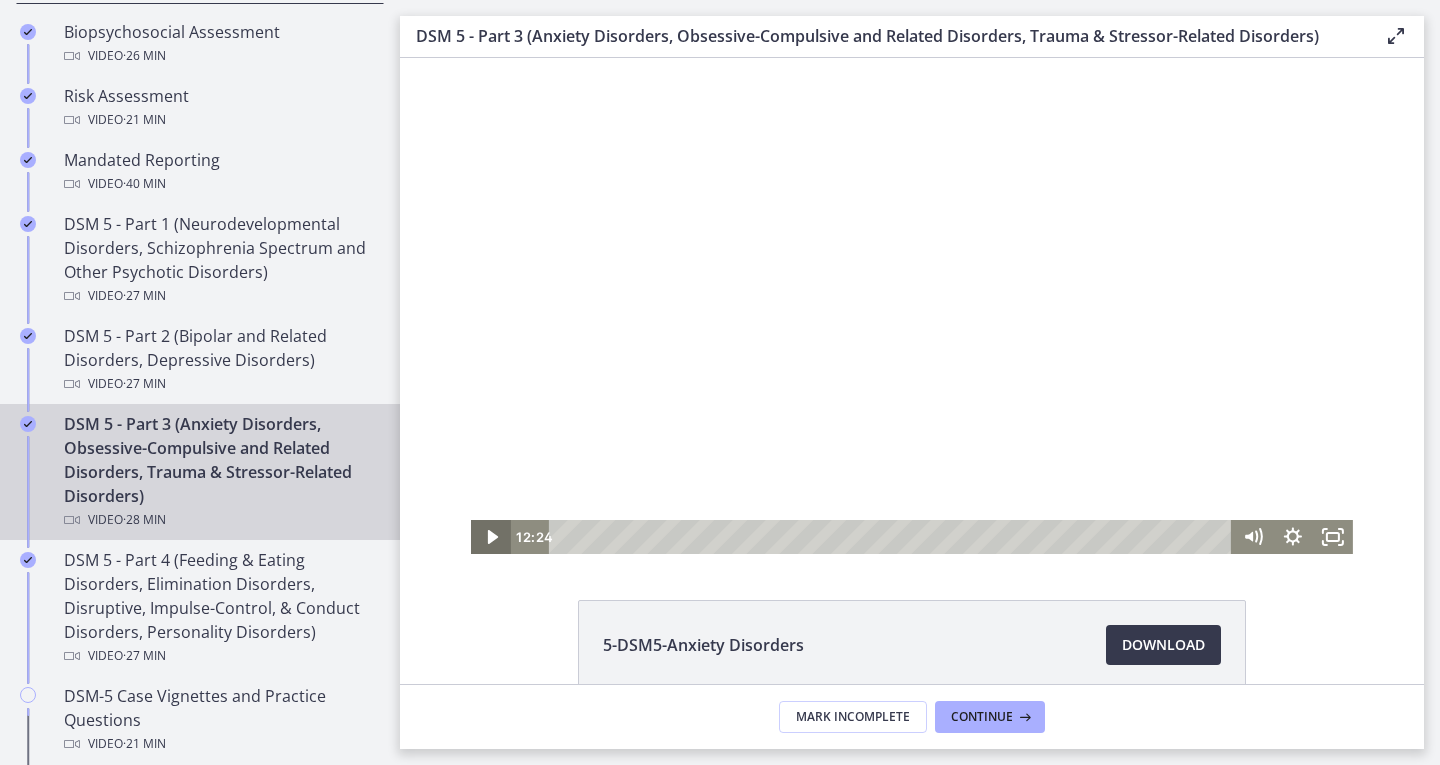 click 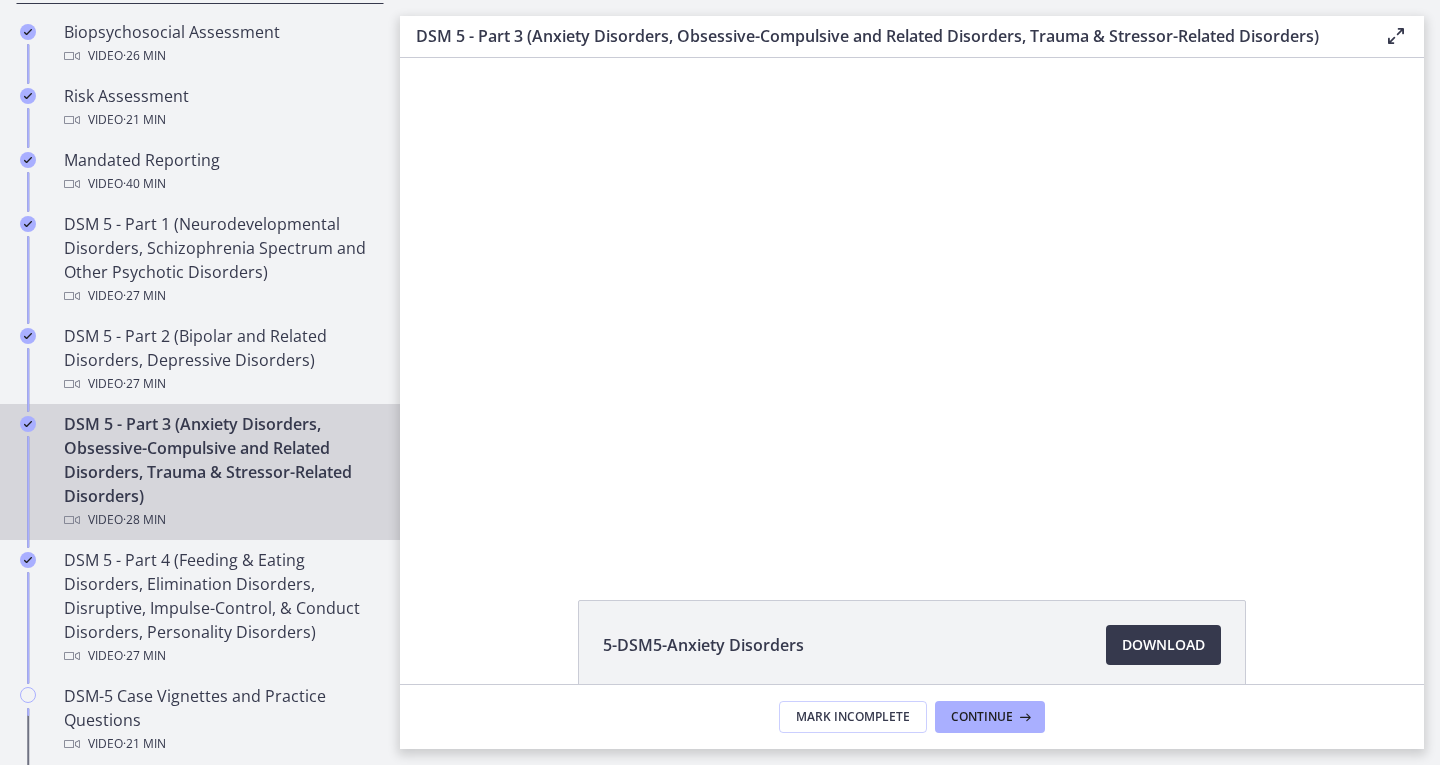click at bounding box center [912, 306] 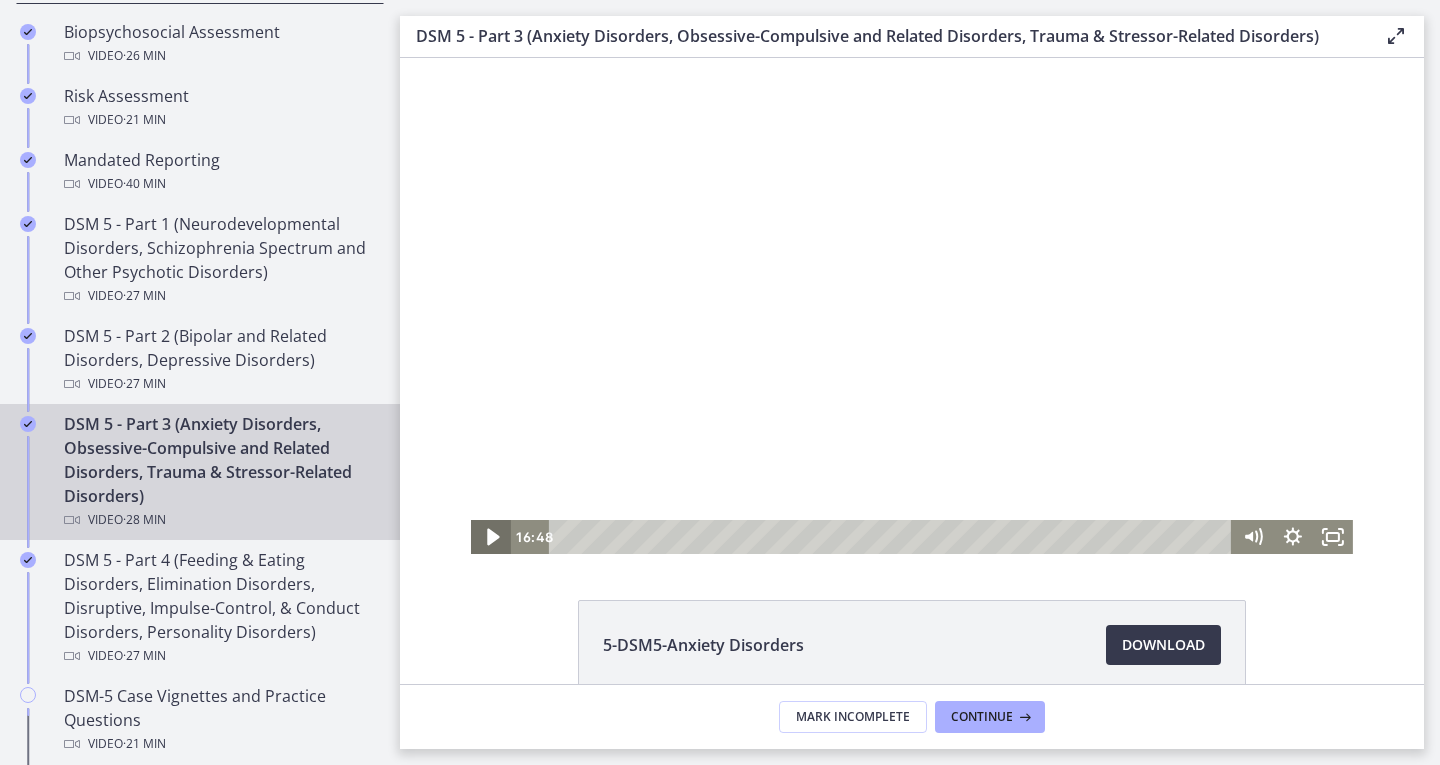 click 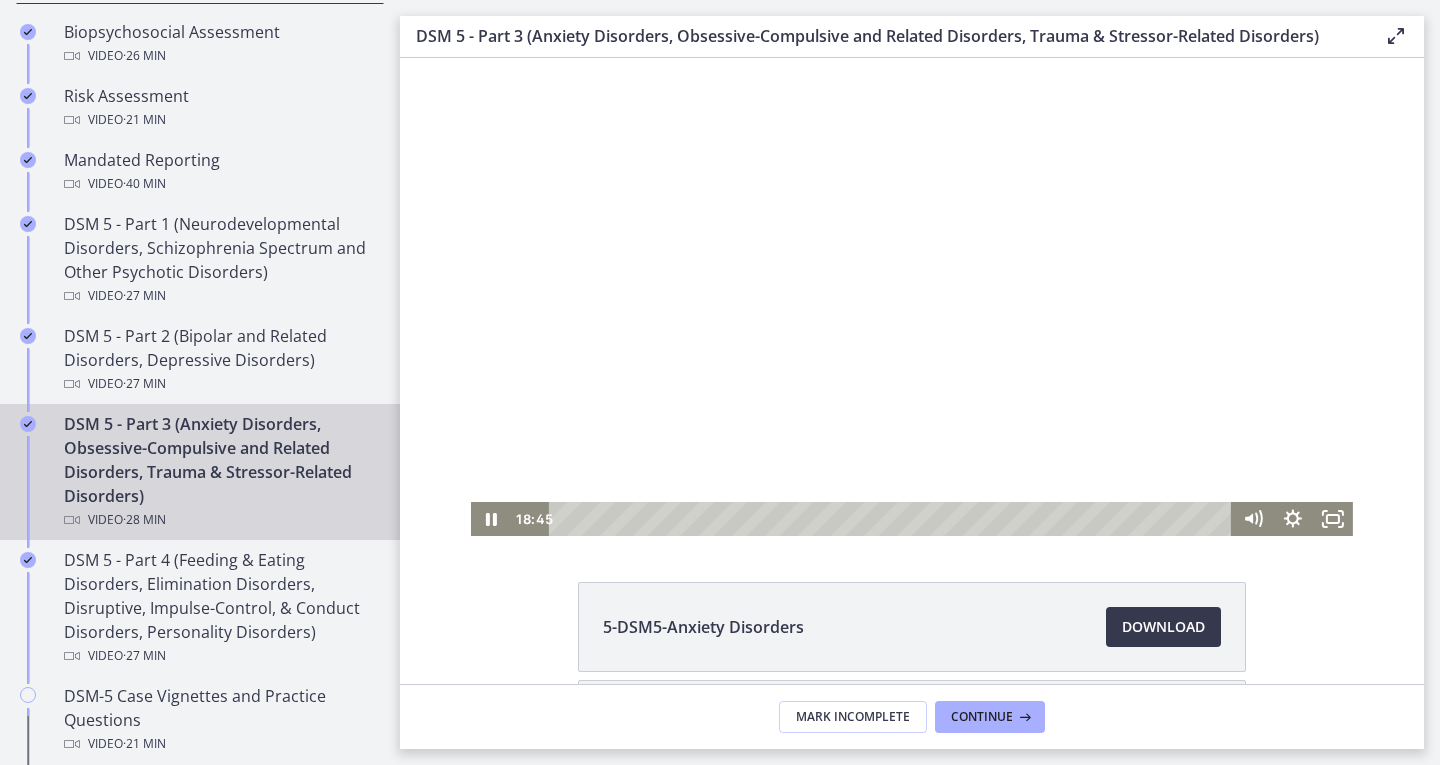 scroll, scrollTop: 17, scrollLeft: 0, axis: vertical 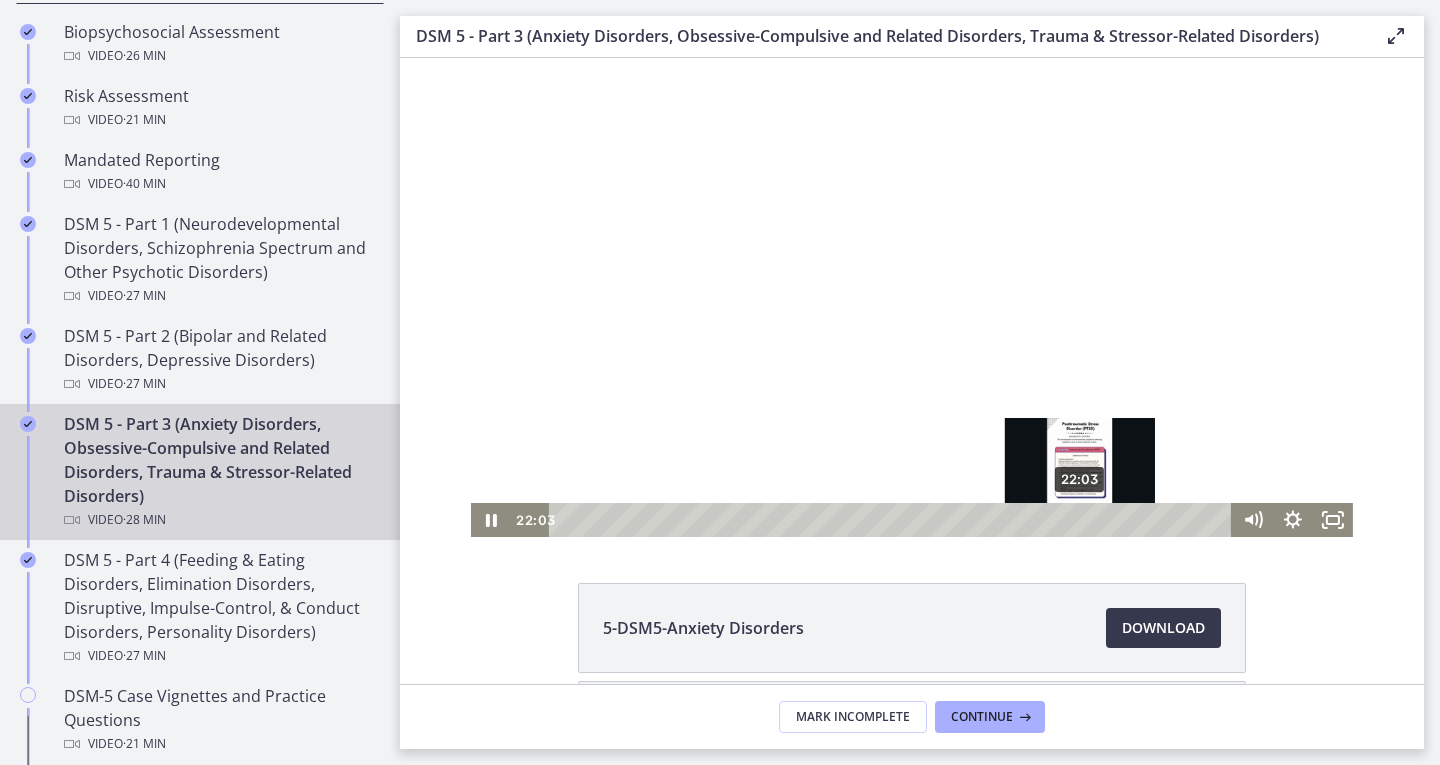 click on "22:03" at bounding box center [893, 520] 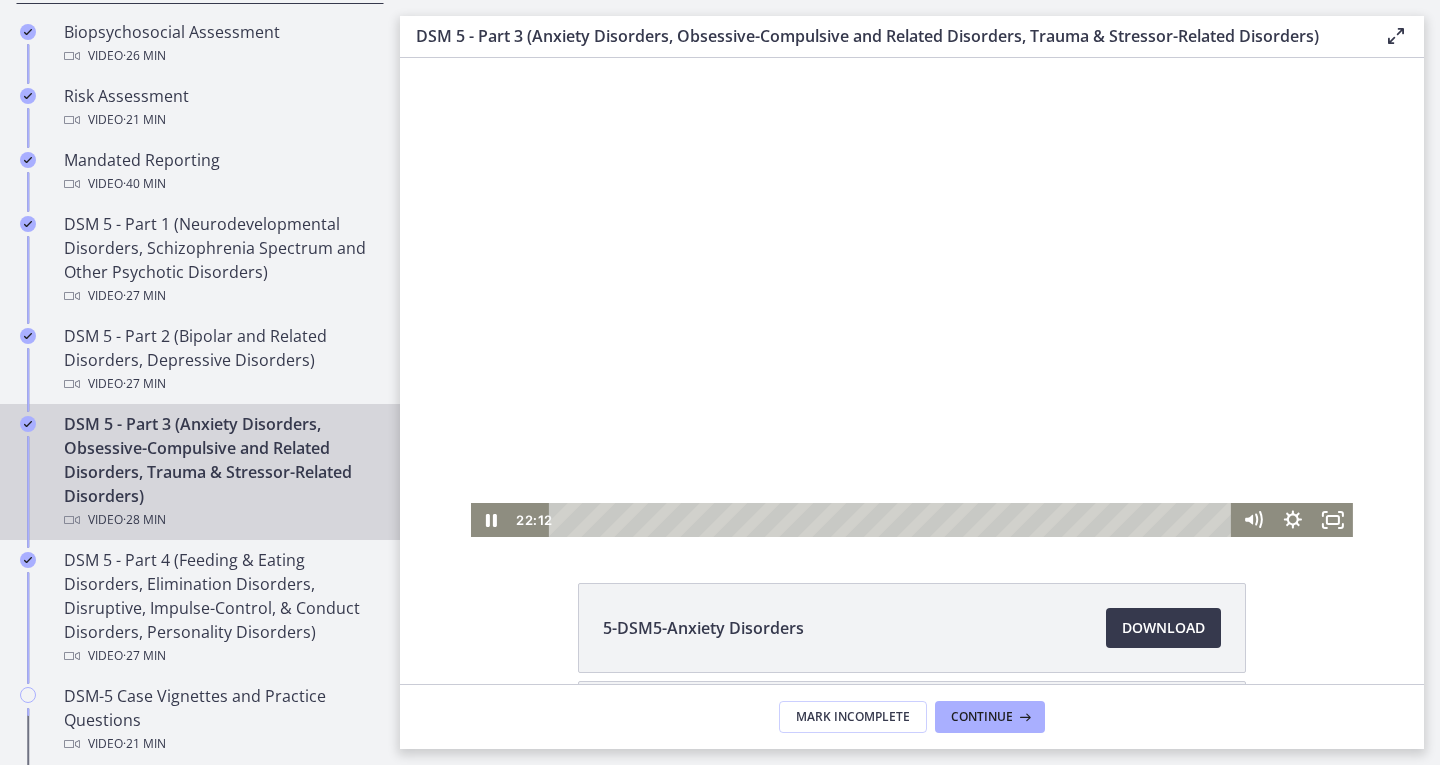 click at bounding box center (912, 289) 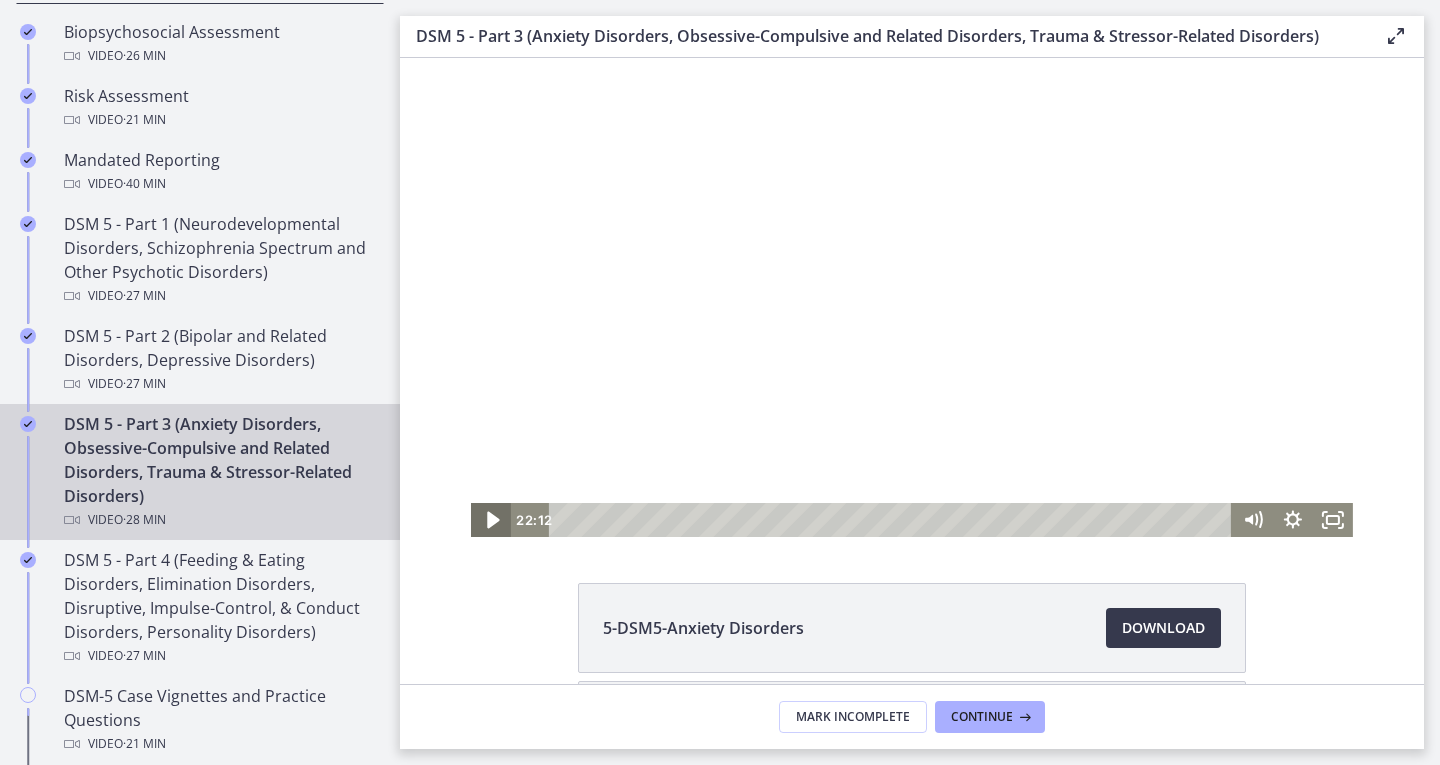 click 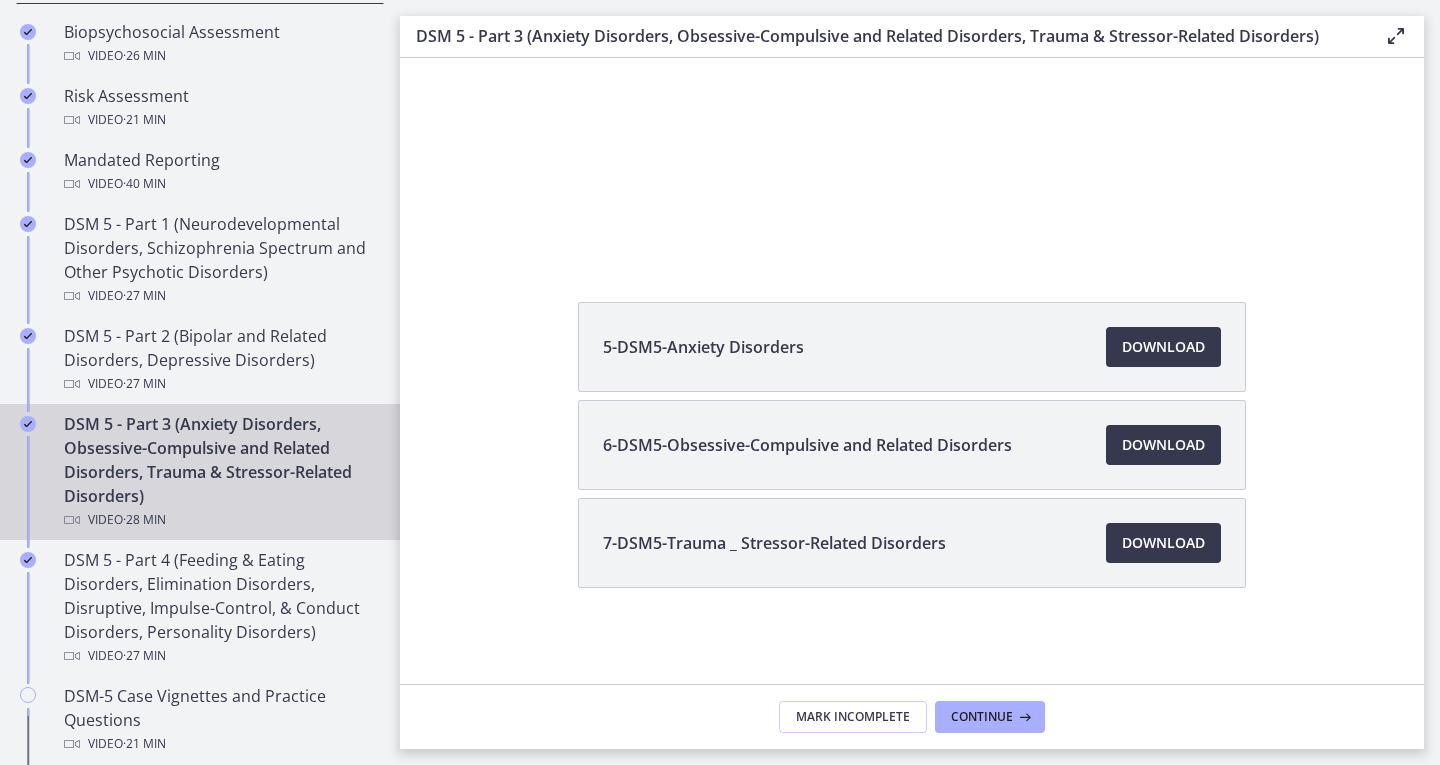 scroll, scrollTop: 0, scrollLeft: 0, axis: both 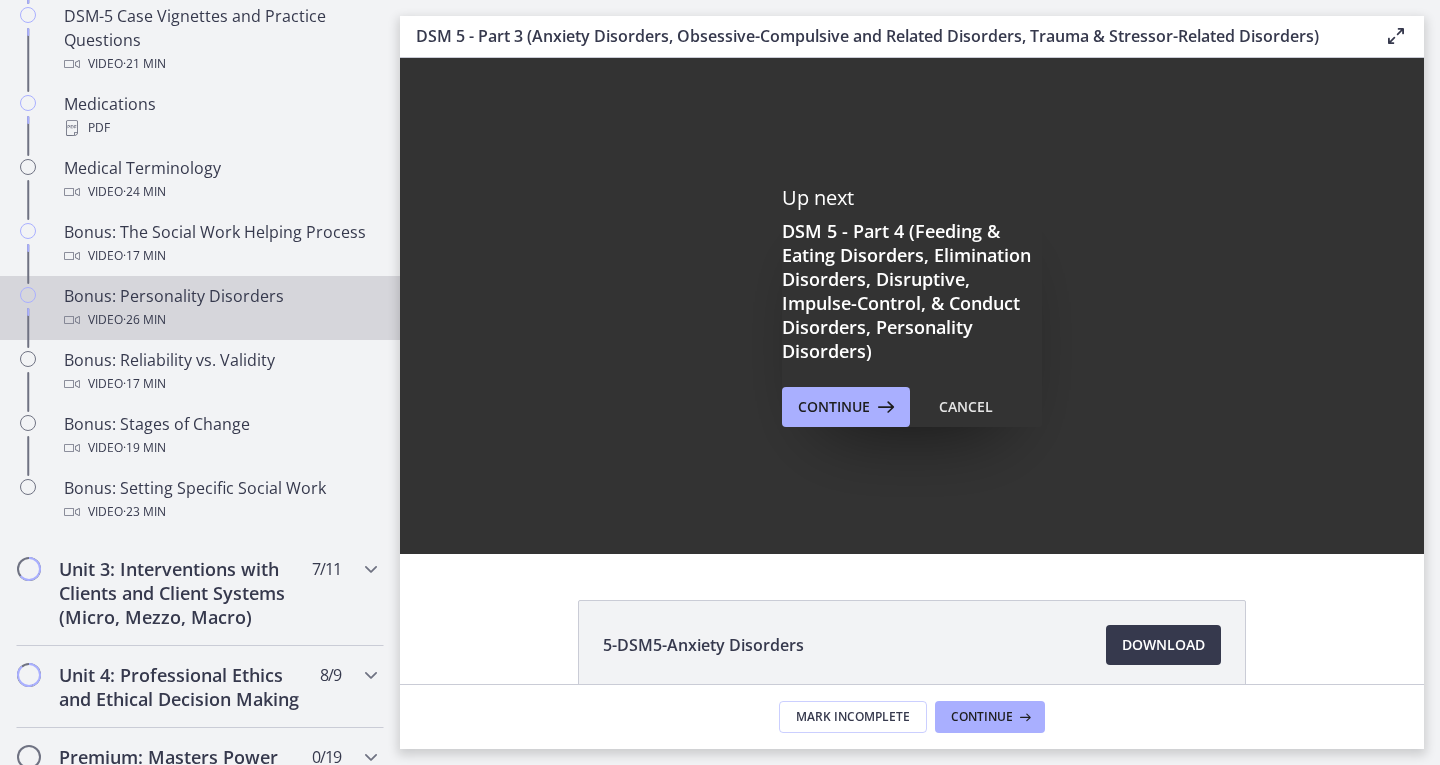 click on "Bonus: Personality Disorders
Video
·  26 min" at bounding box center (220, 308) 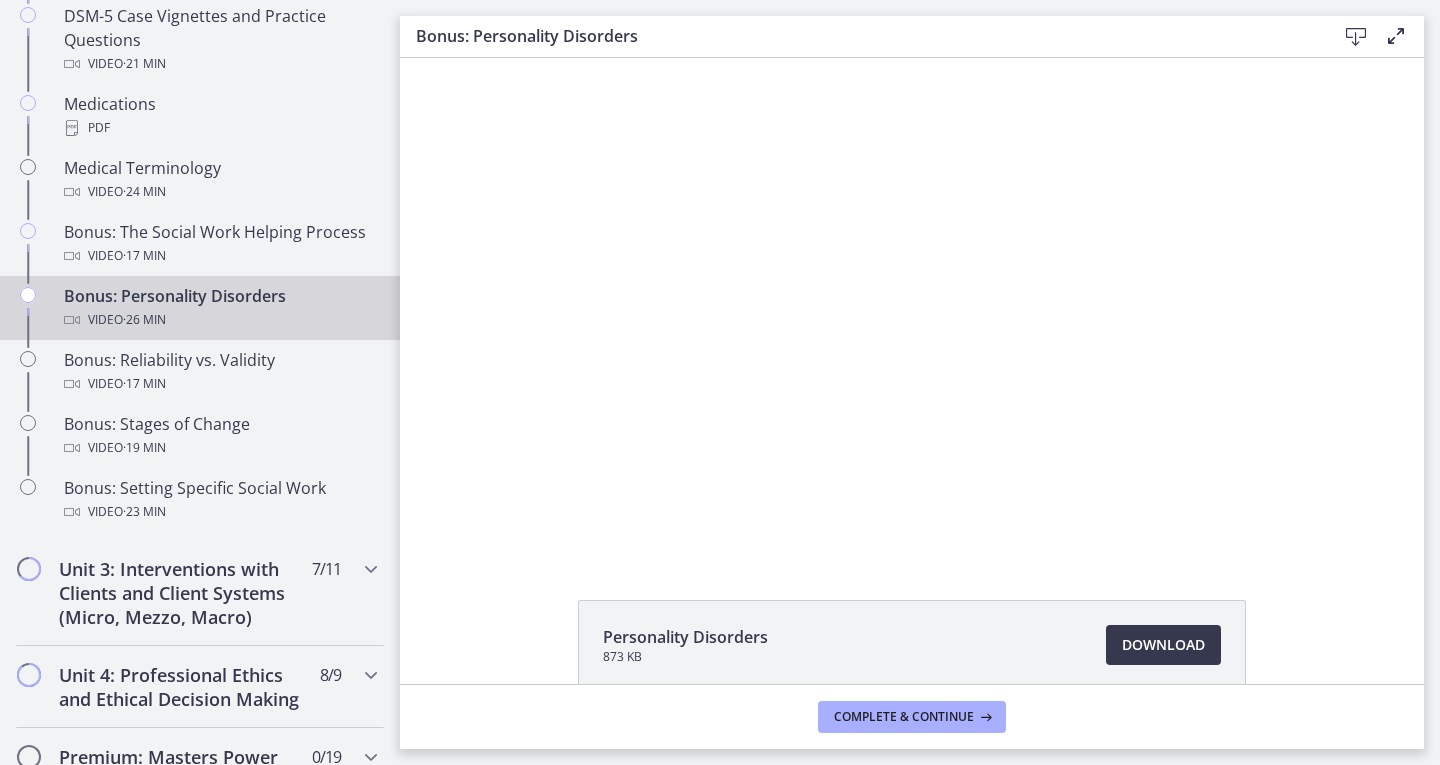 scroll, scrollTop: 0, scrollLeft: 0, axis: both 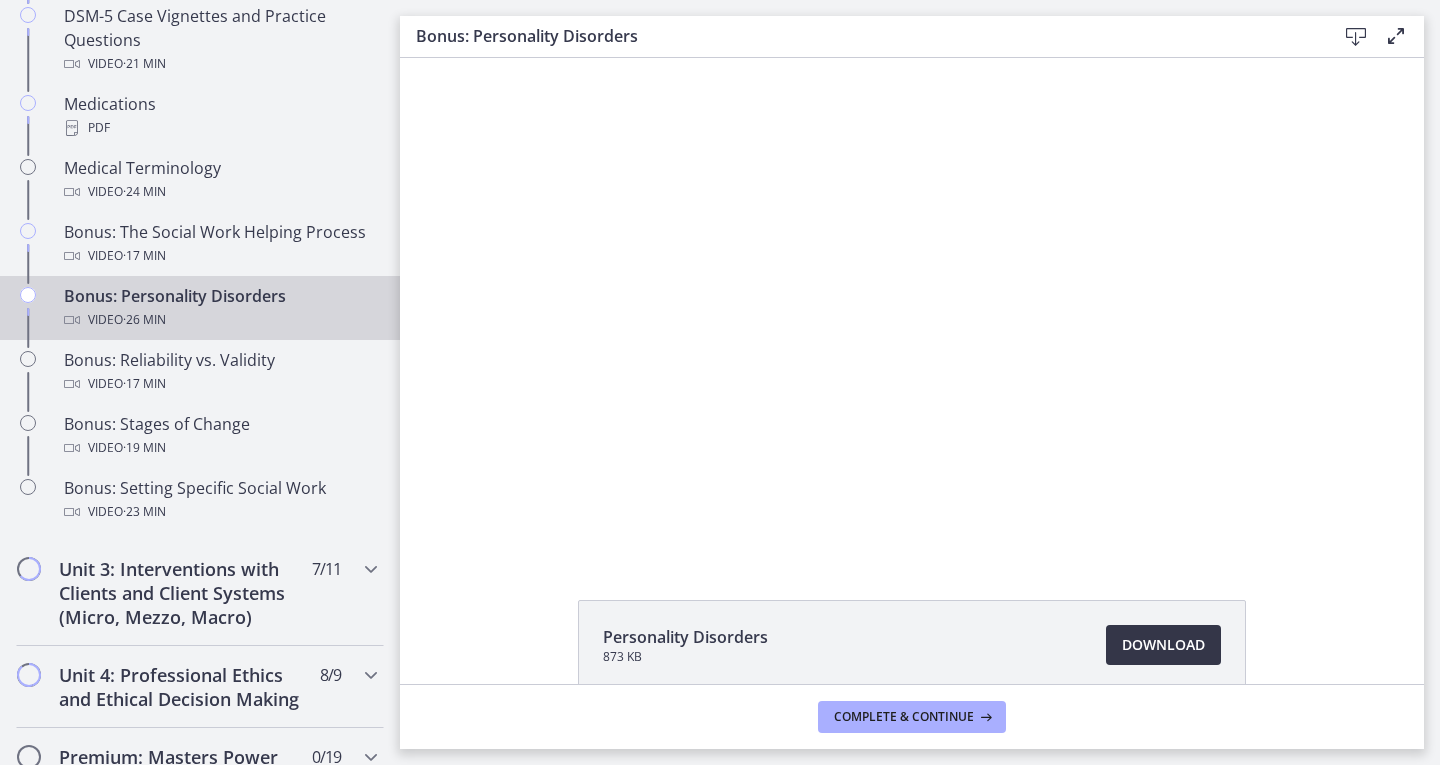 click on "Download
Opens in a new window" at bounding box center [1163, 645] 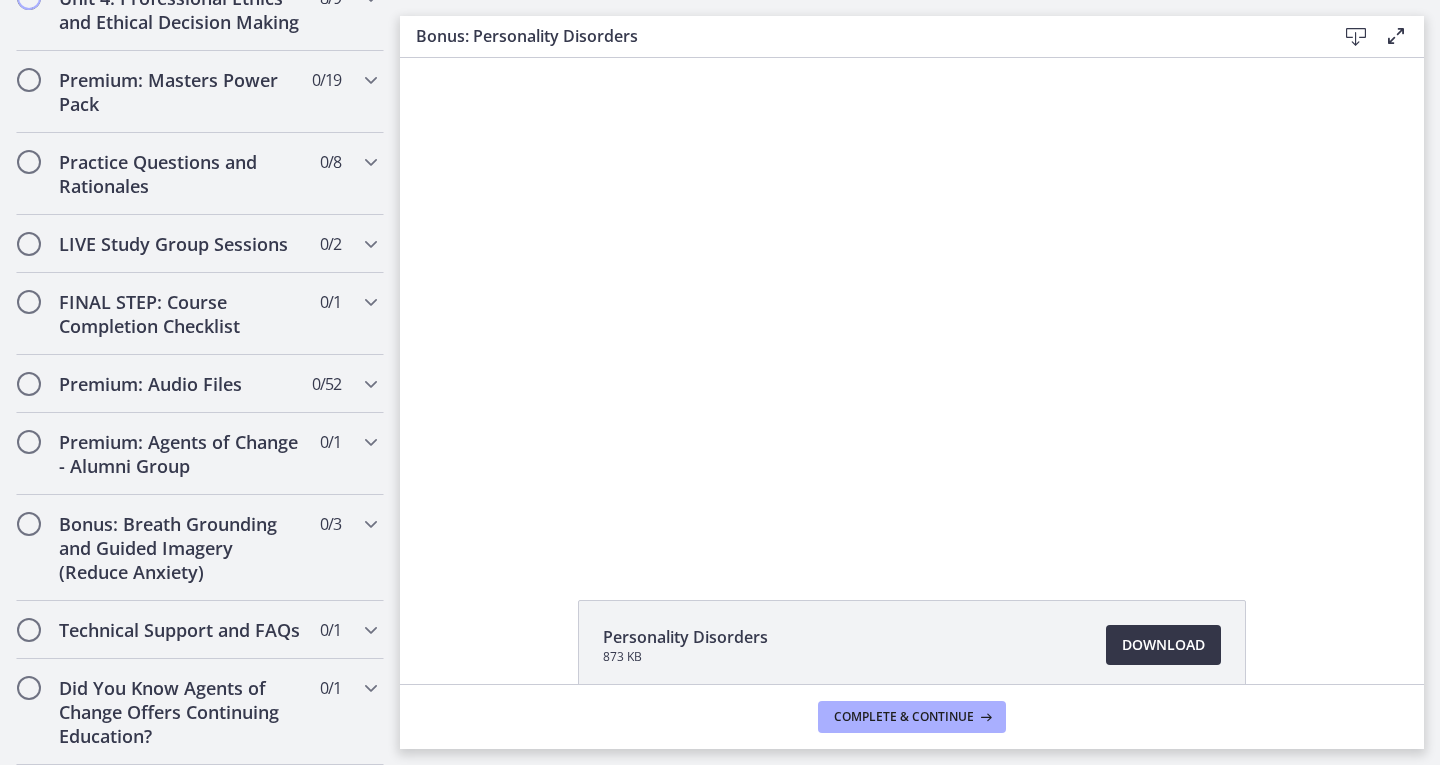 scroll, scrollTop: 2191, scrollLeft: 0, axis: vertical 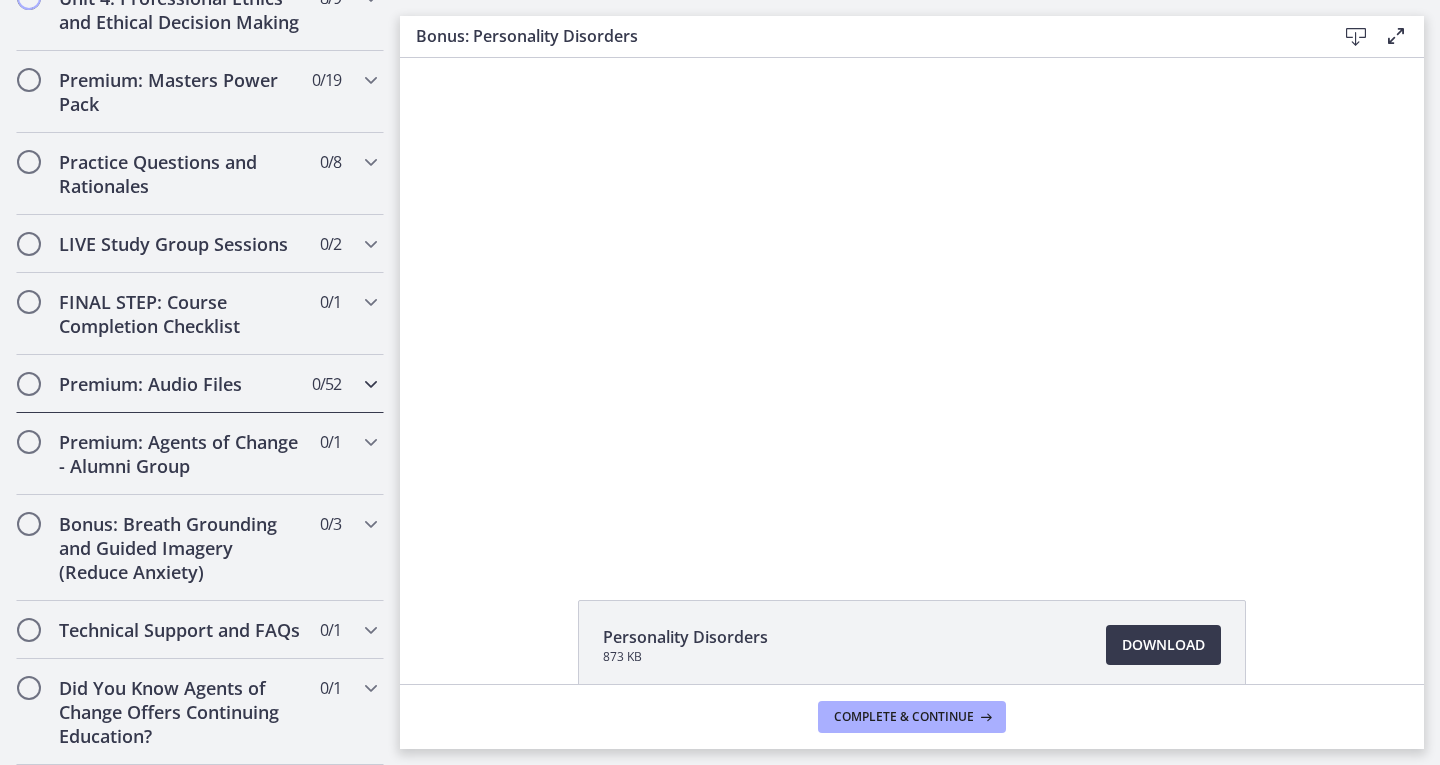 click on "0  /  52
Completed" at bounding box center [326, 384] 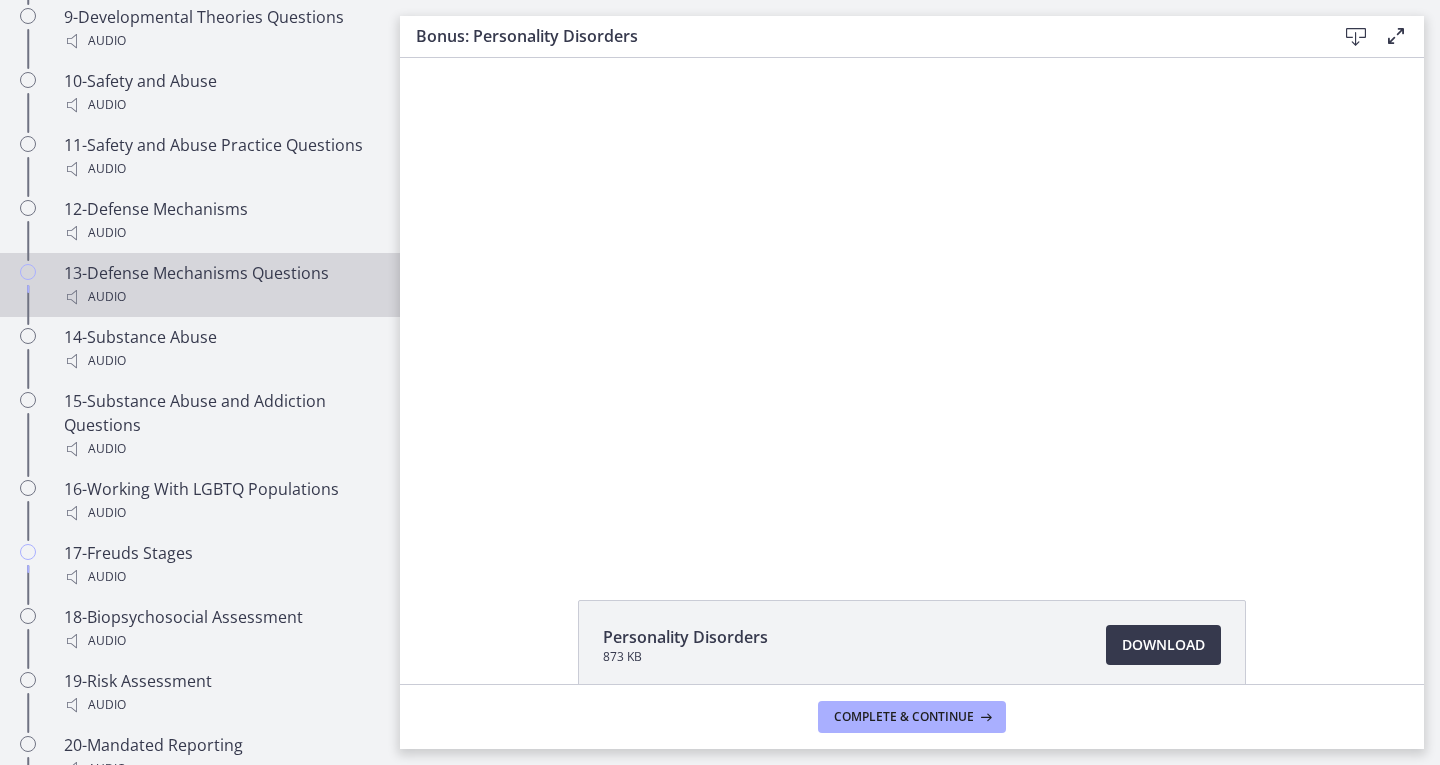 scroll, scrollTop: 1873, scrollLeft: 0, axis: vertical 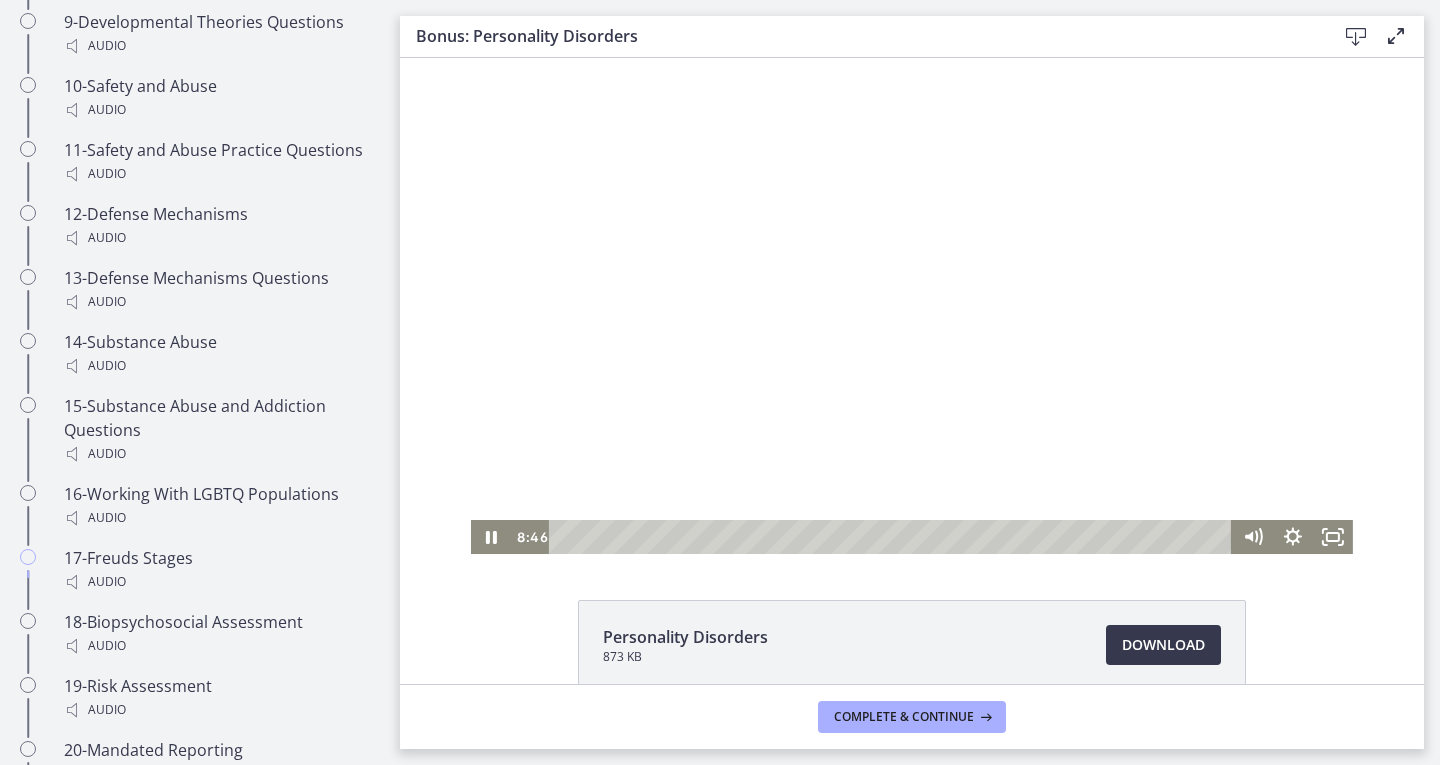 click at bounding box center (912, 306) 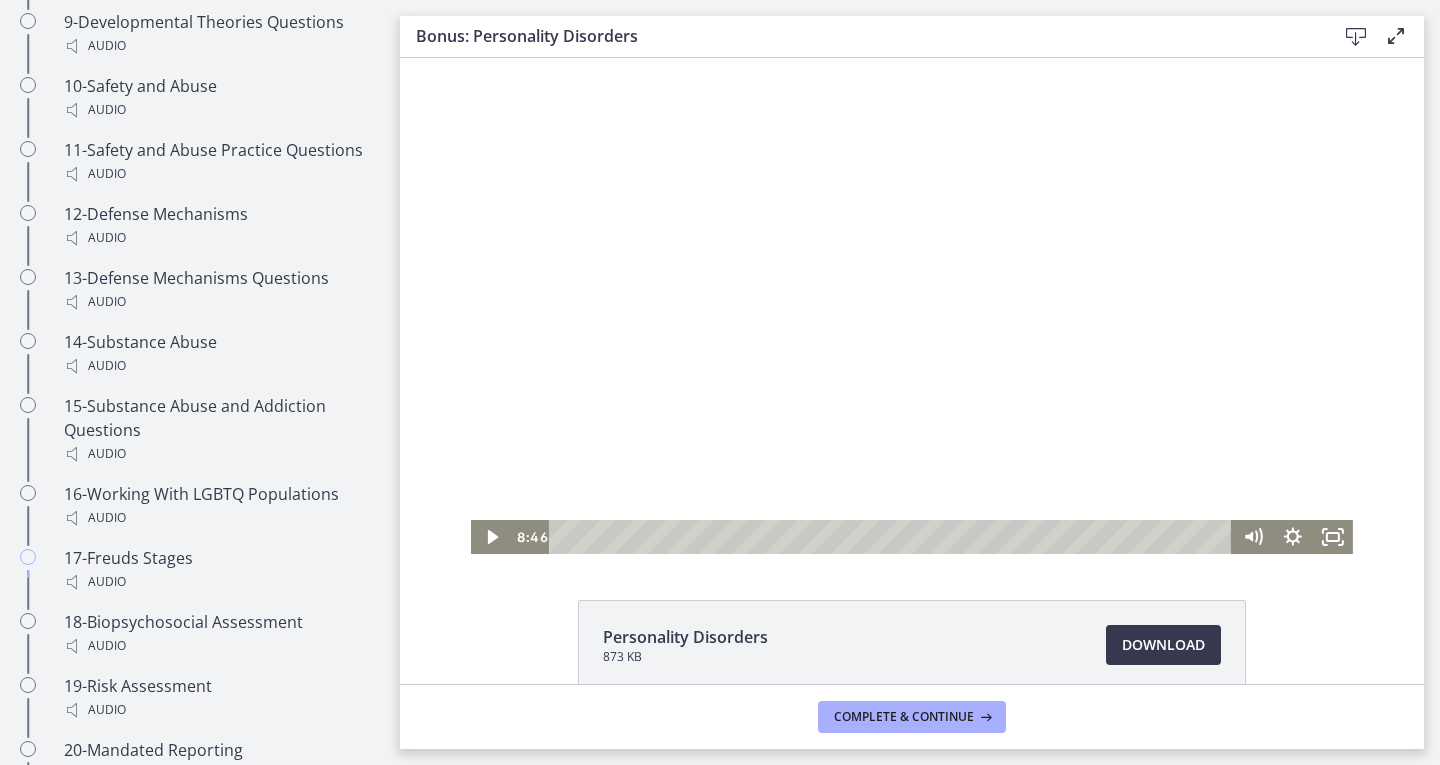 click at bounding box center (912, 306) 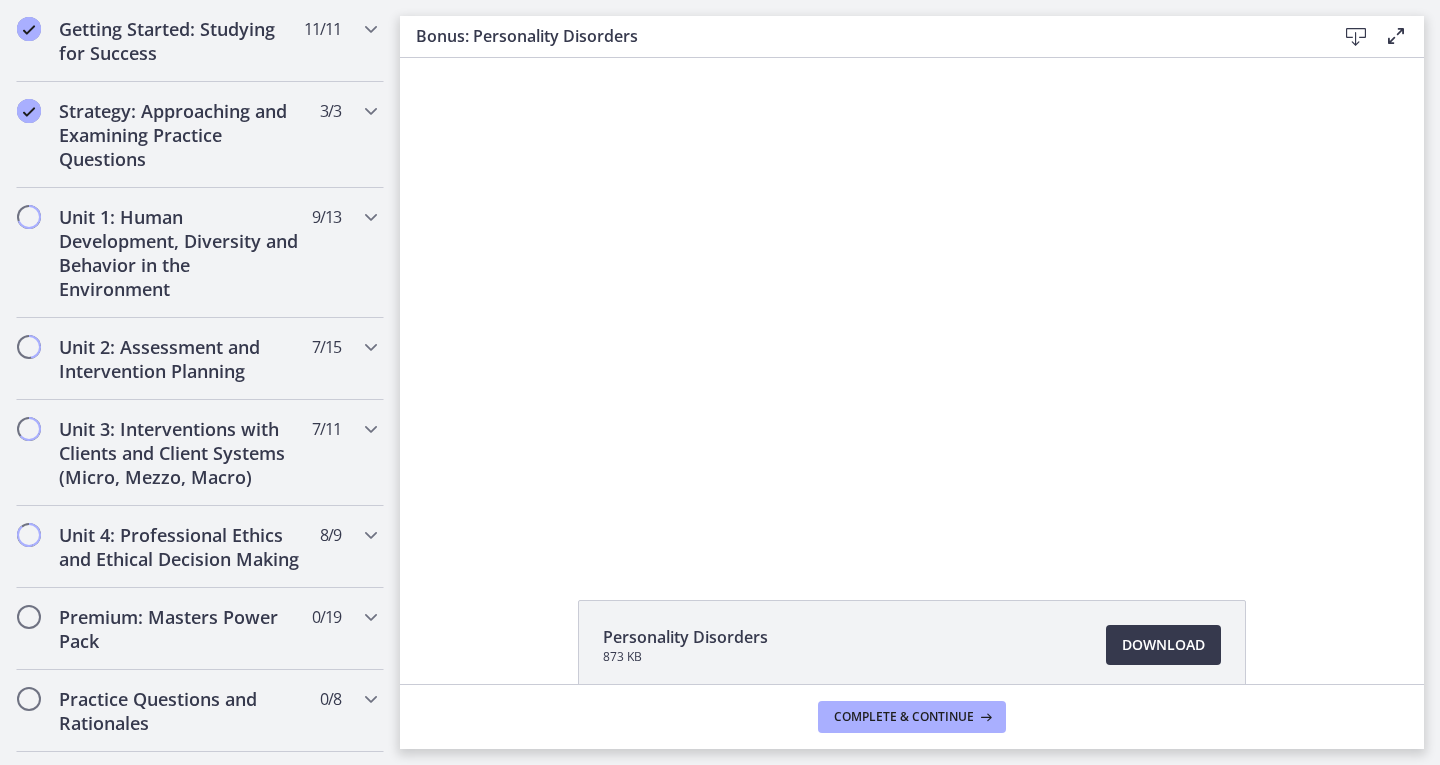 scroll, scrollTop: 388, scrollLeft: 0, axis: vertical 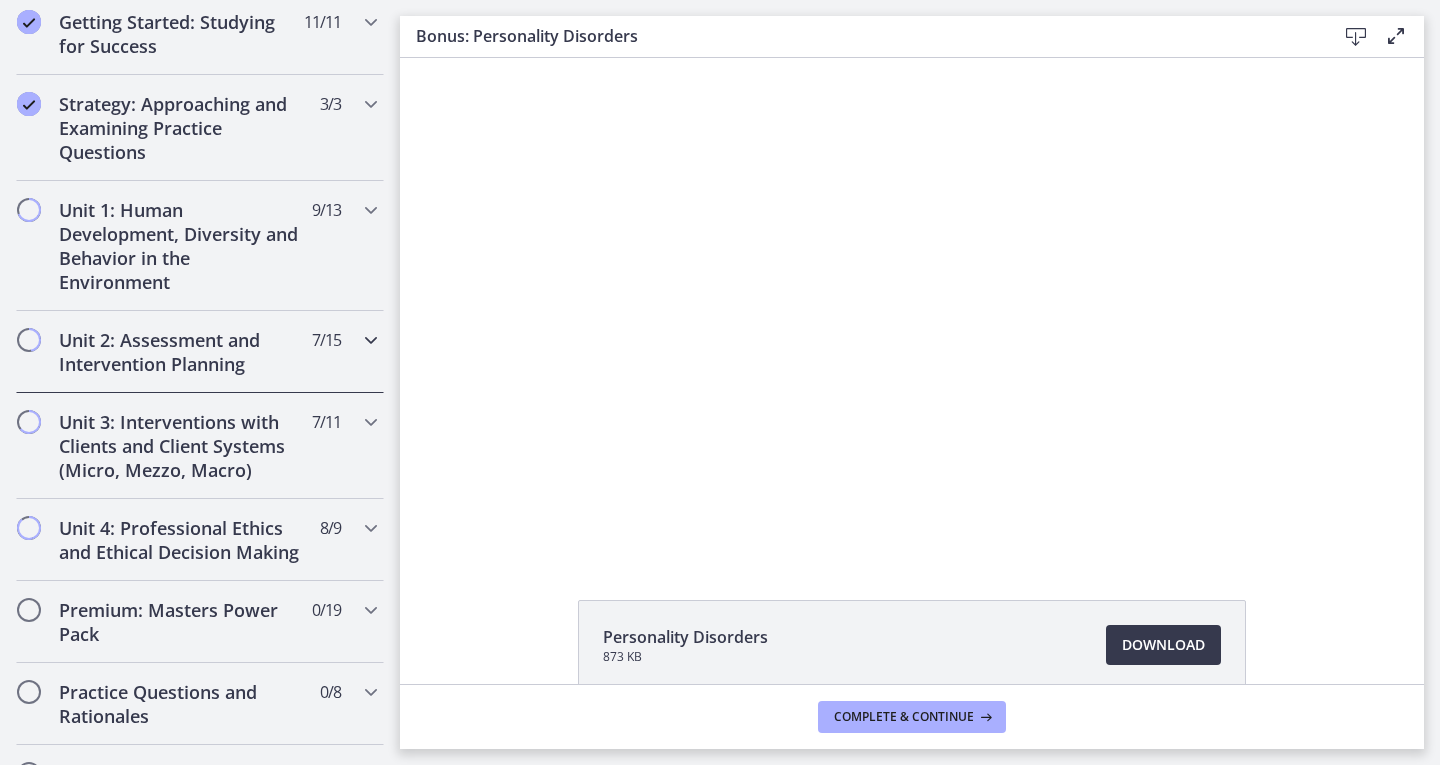 click on "Unit 2: Assessment and Intervention Planning" at bounding box center (181, 352) 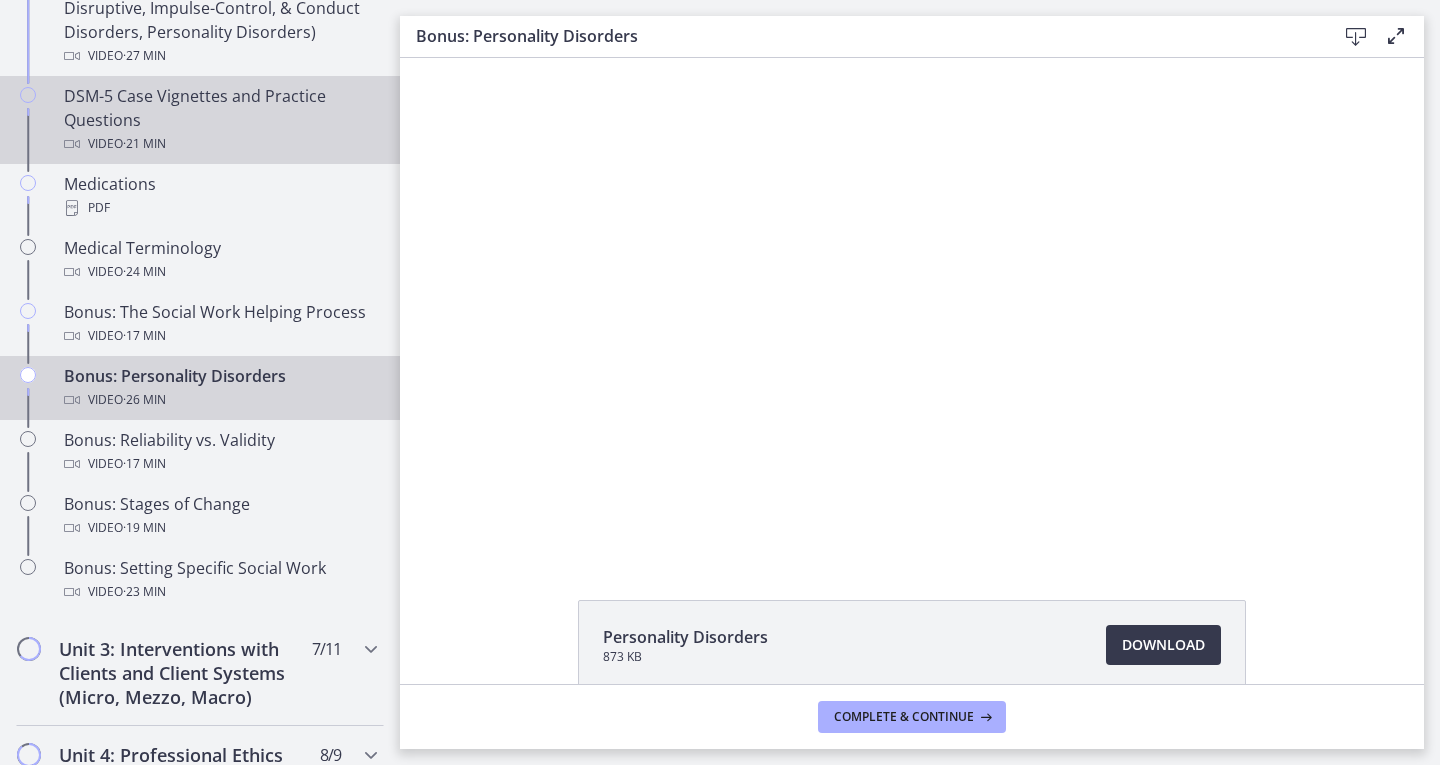 scroll, scrollTop: 1380, scrollLeft: 0, axis: vertical 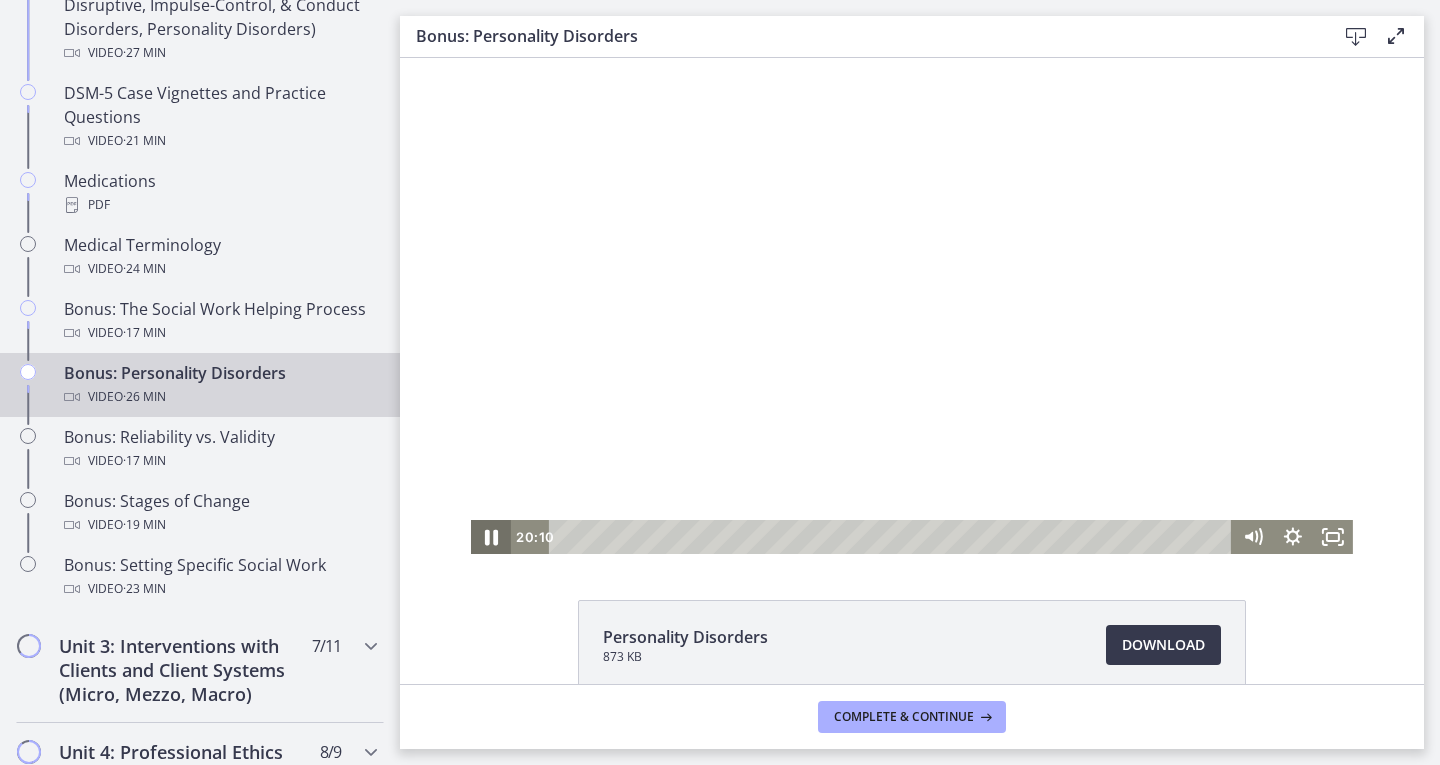 click 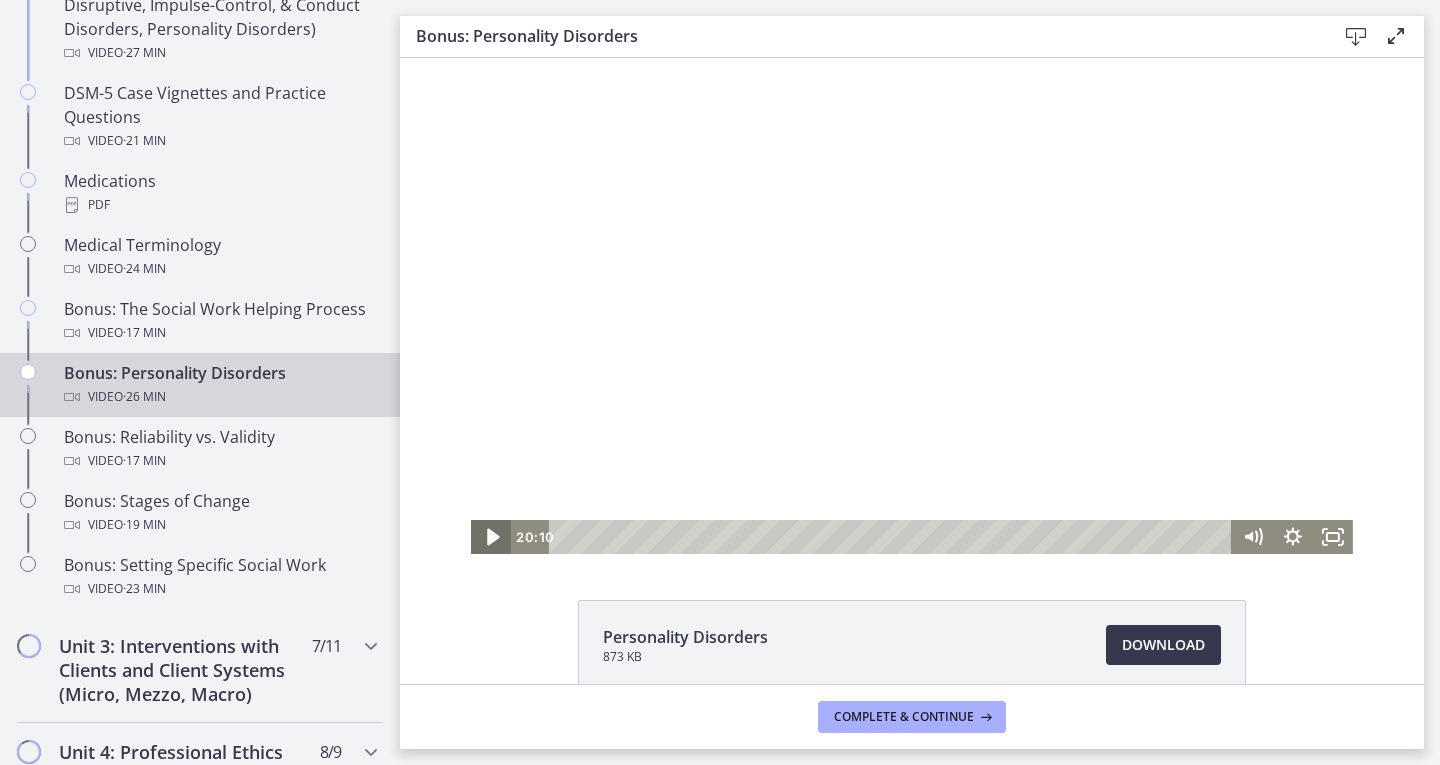 click 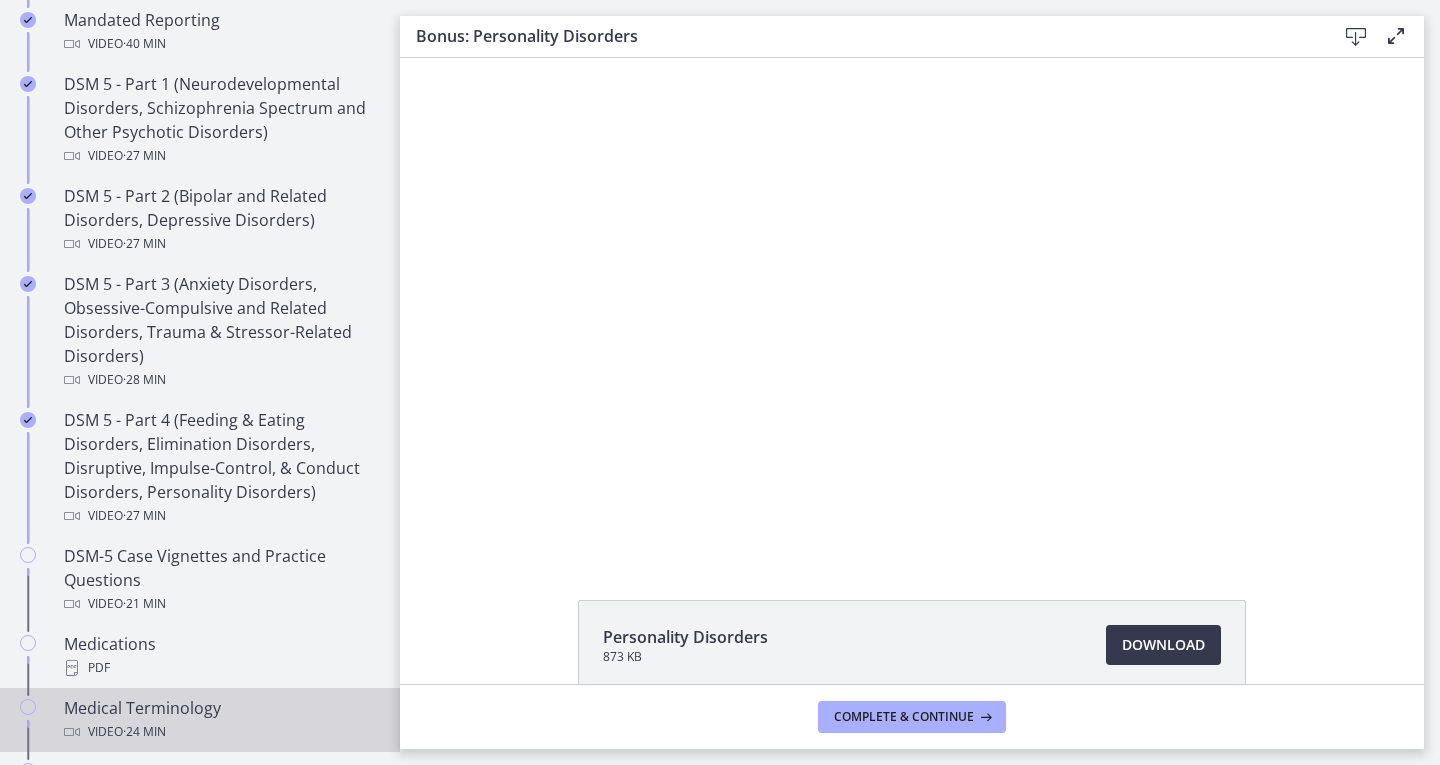 scroll, scrollTop: 916, scrollLeft: 0, axis: vertical 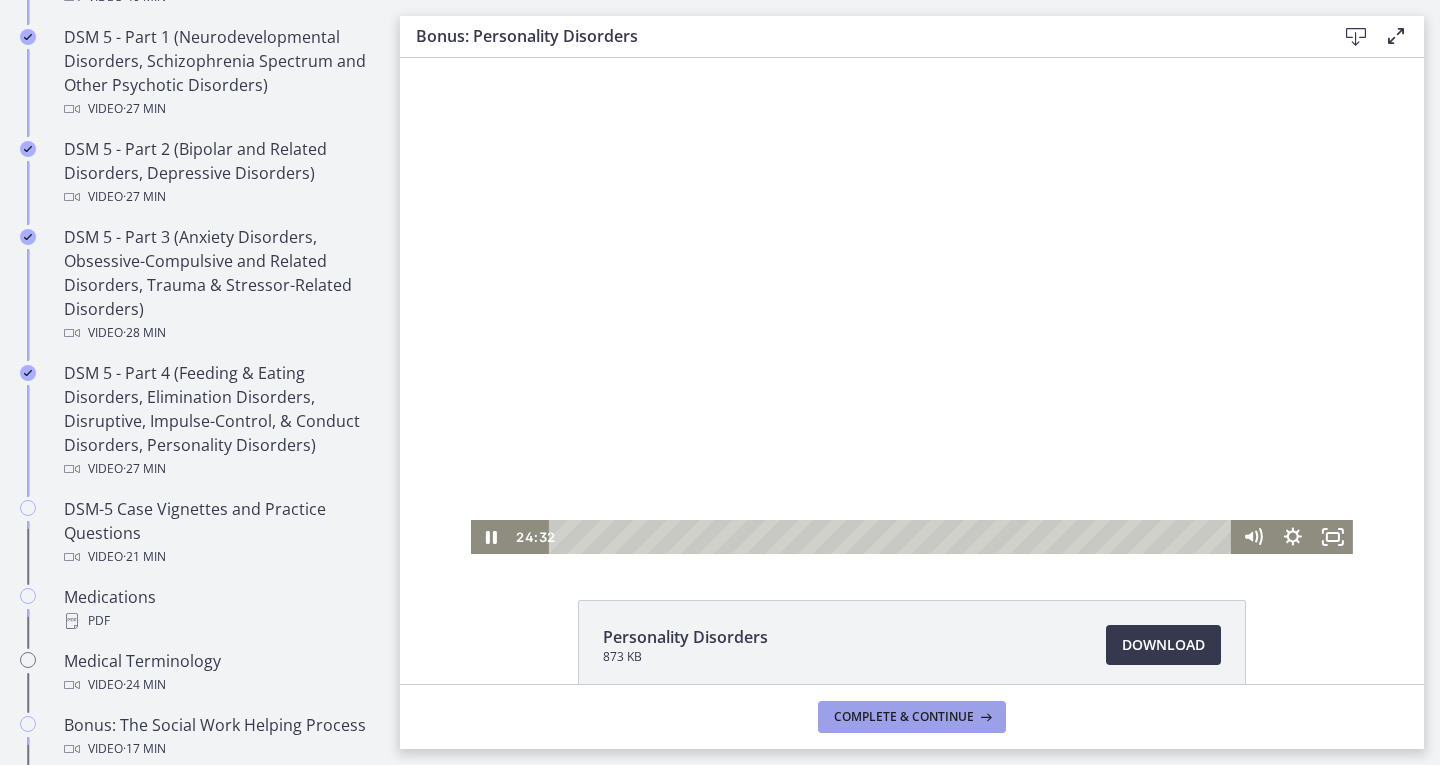 click on "Complete & continue" at bounding box center [904, 717] 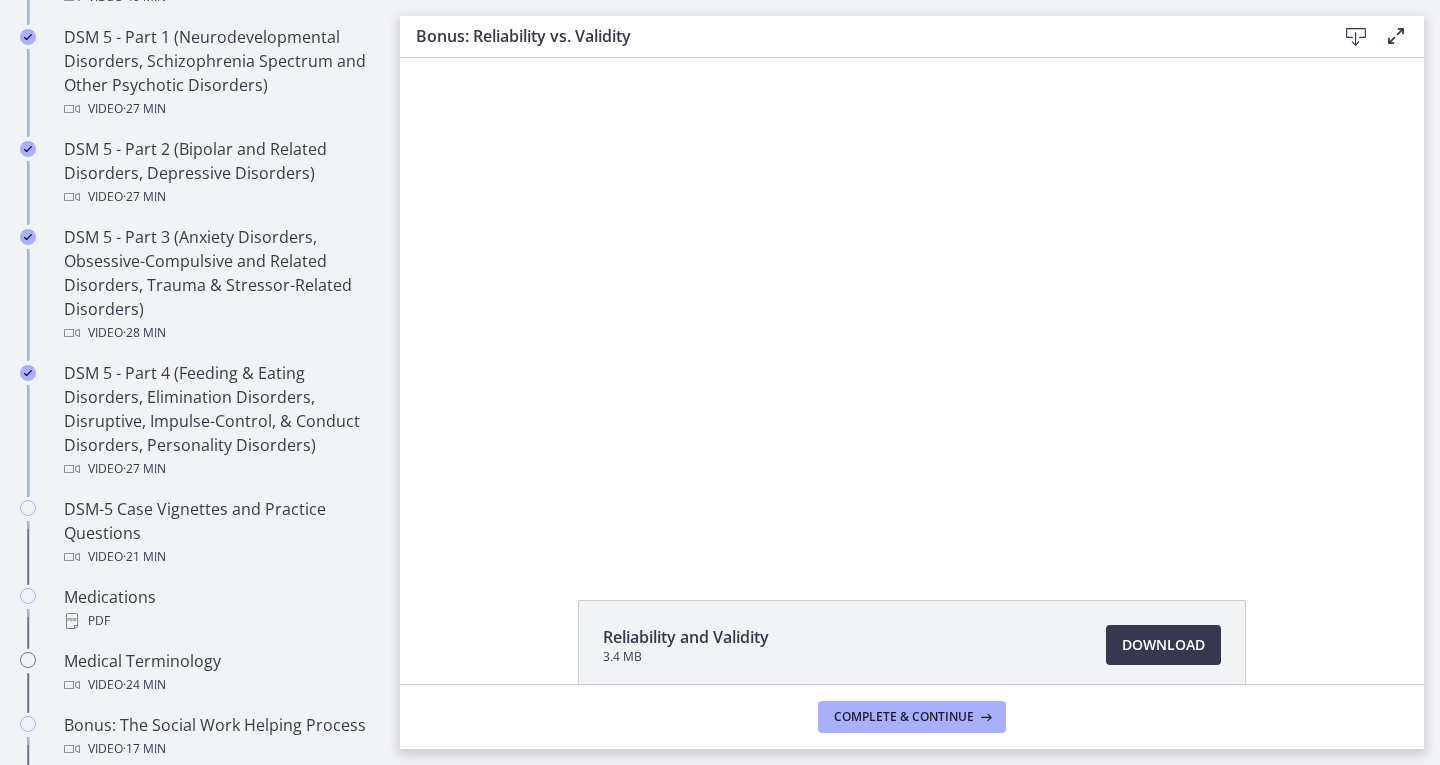 scroll, scrollTop: 0, scrollLeft: 0, axis: both 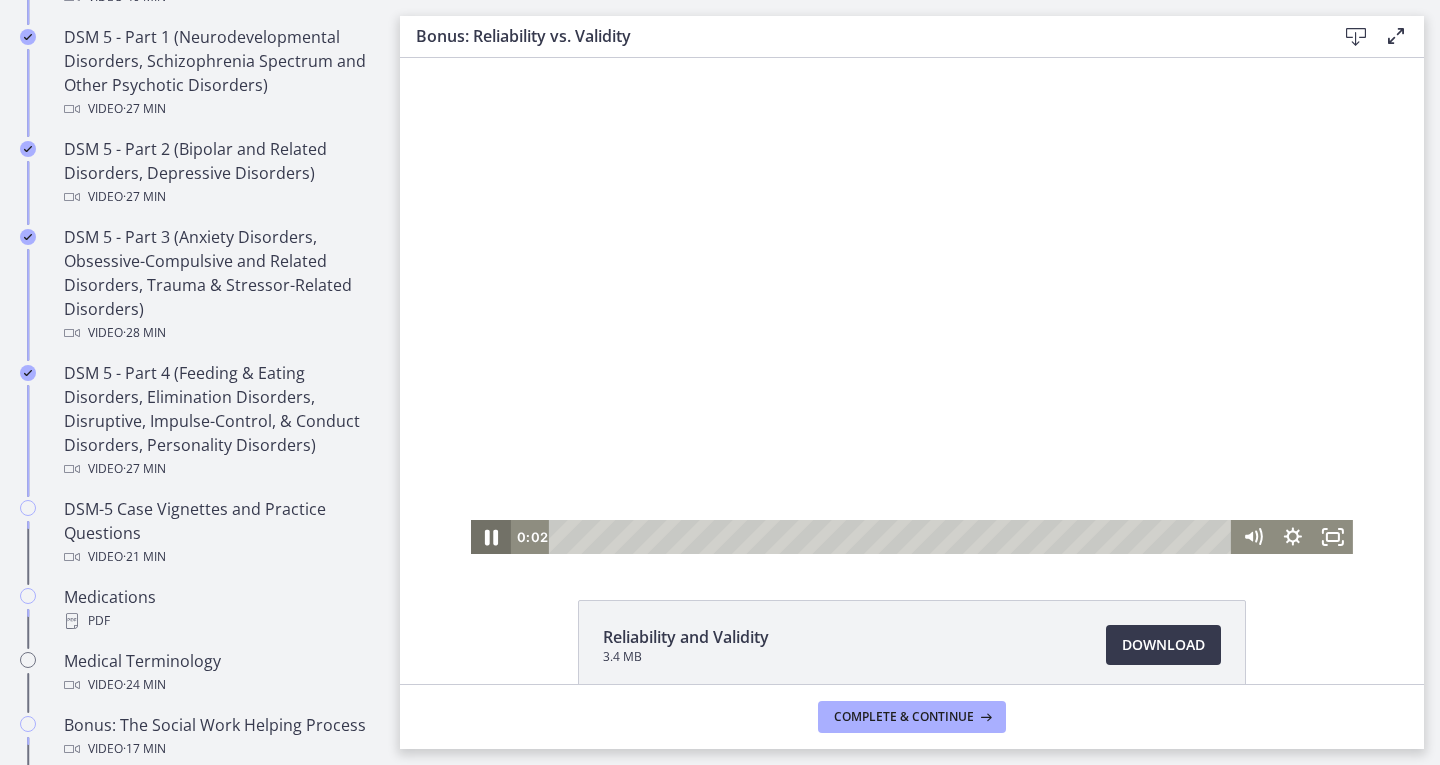 click 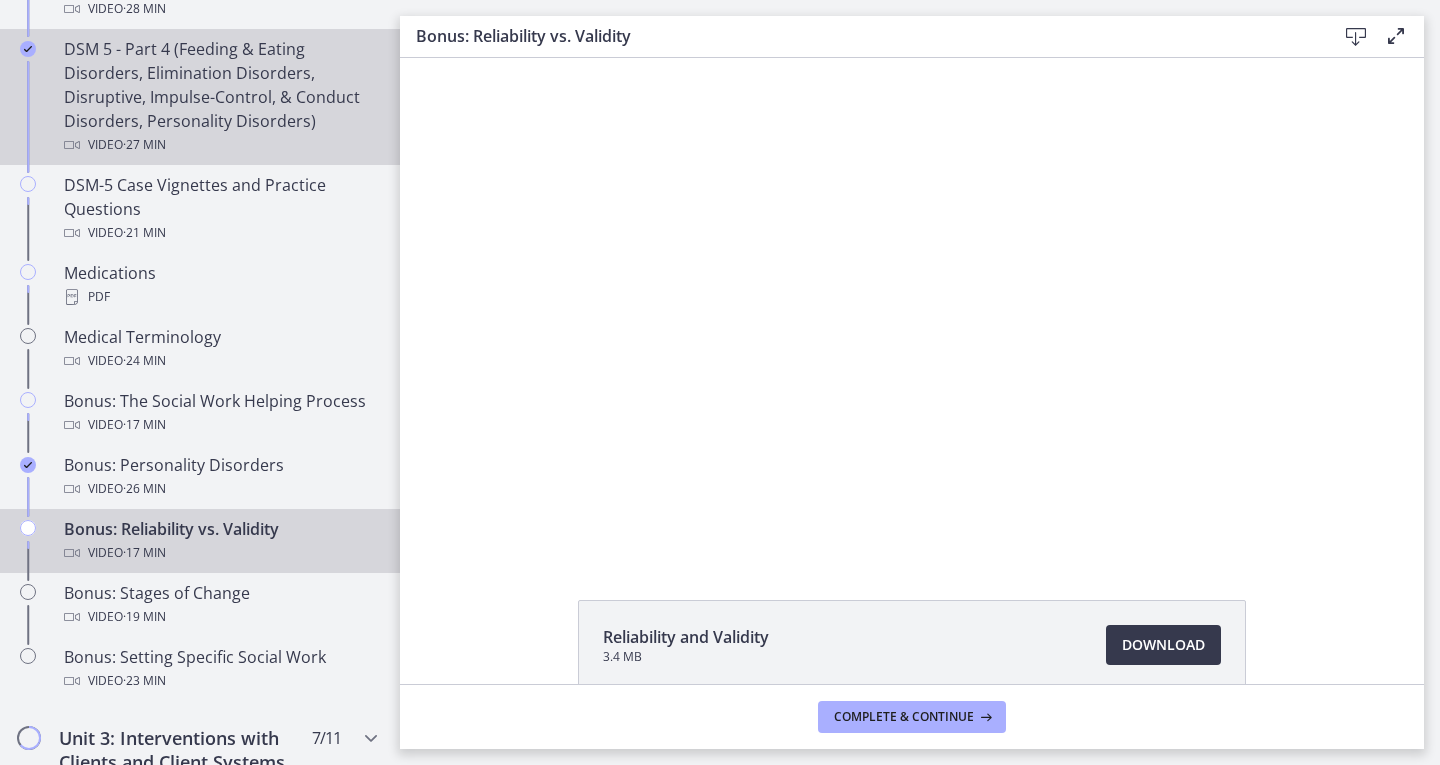 scroll, scrollTop: 1287, scrollLeft: 0, axis: vertical 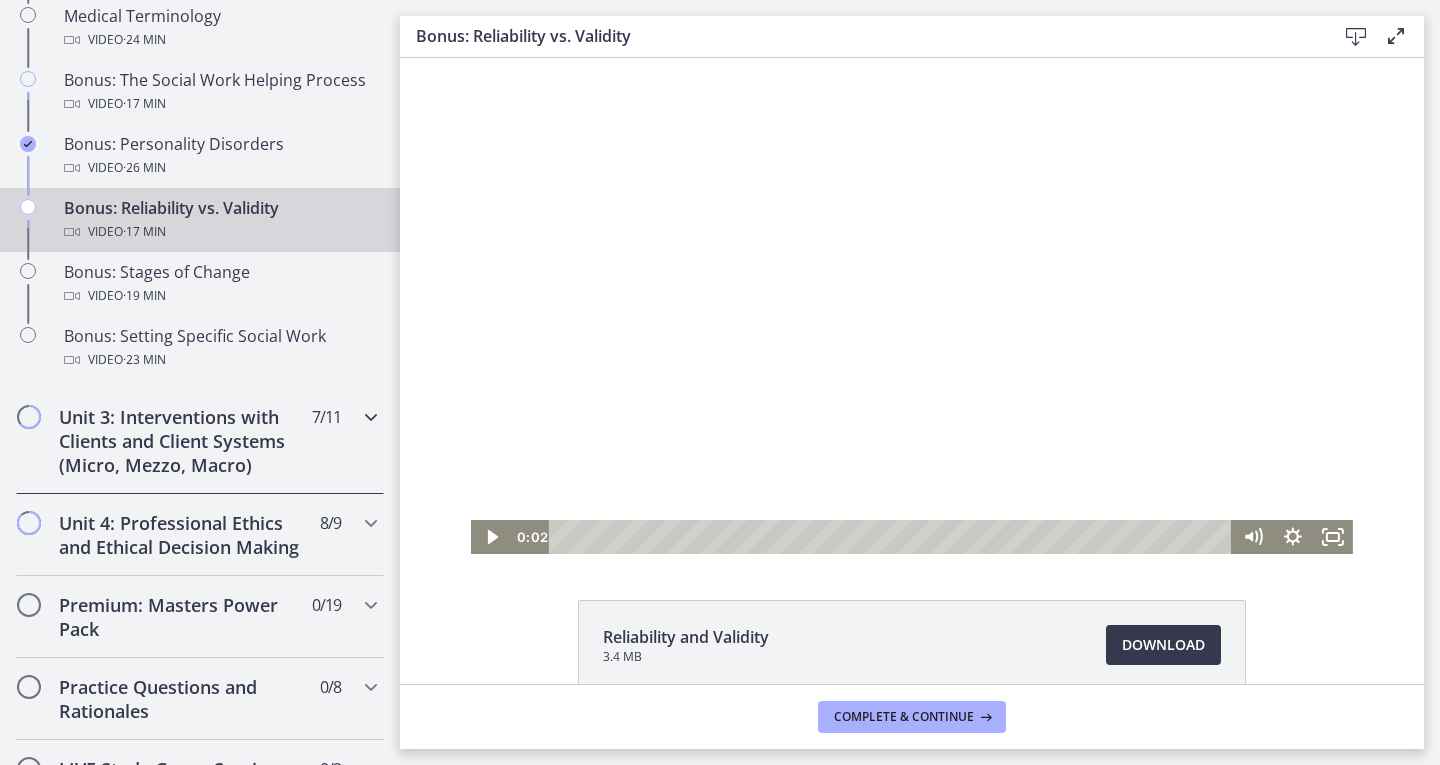 click on "Unit 3: Interventions with Clients and Client Systems (Micro, Mezzo, Macro)" at bounding box center (181, 441) 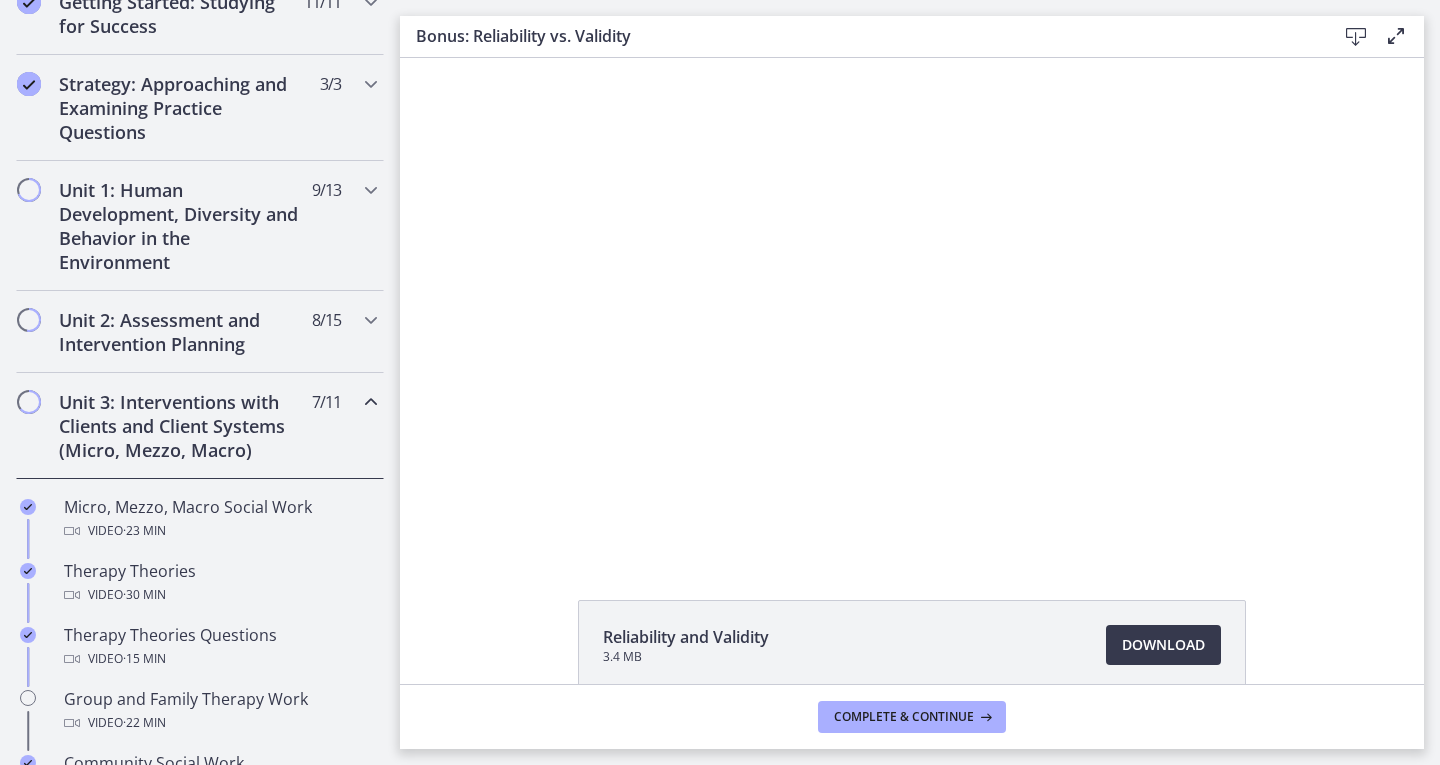 scroll, scrollTop: 411, scrollLeft: 0, axis: vertical 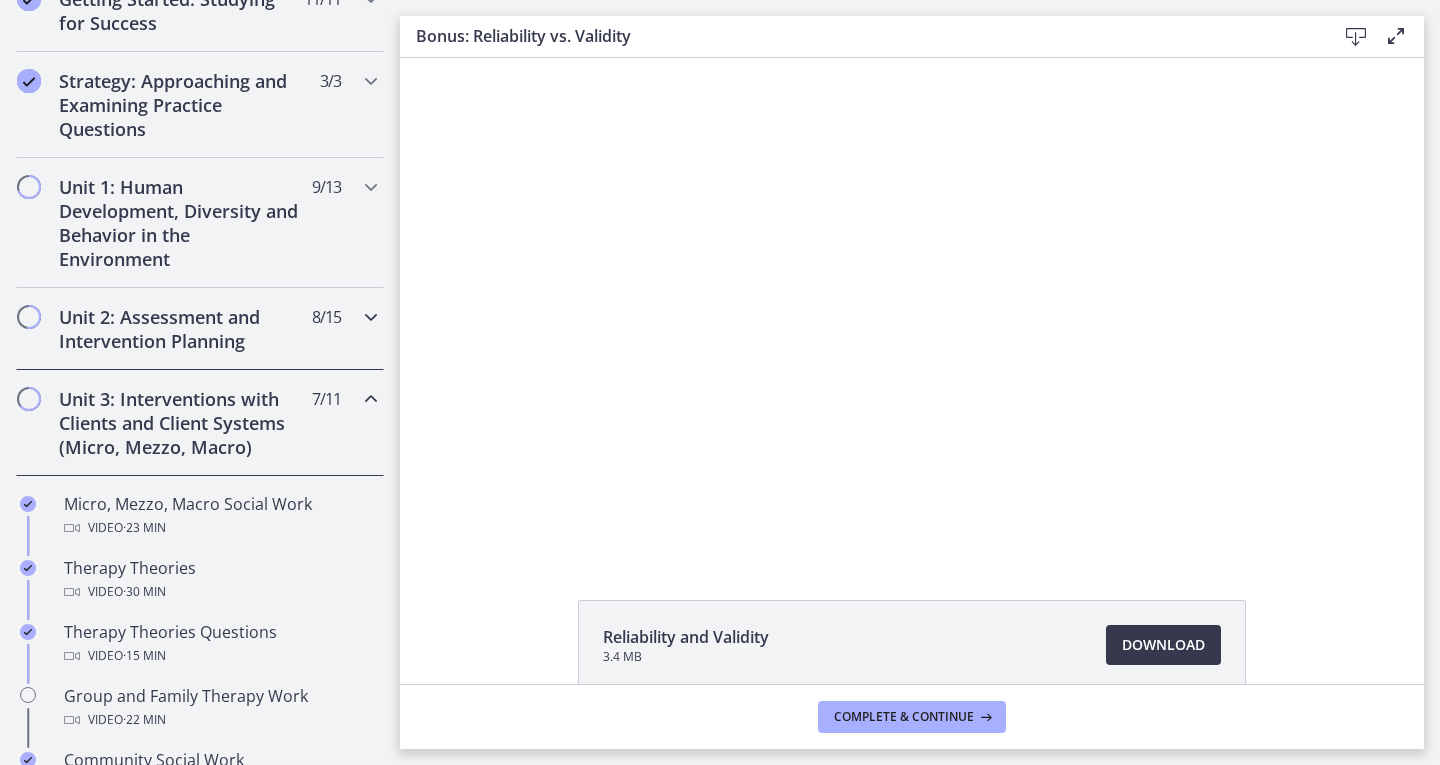 click on "Unit 2: Assessment and Intervention Planning" at bounding box center [181, 329] 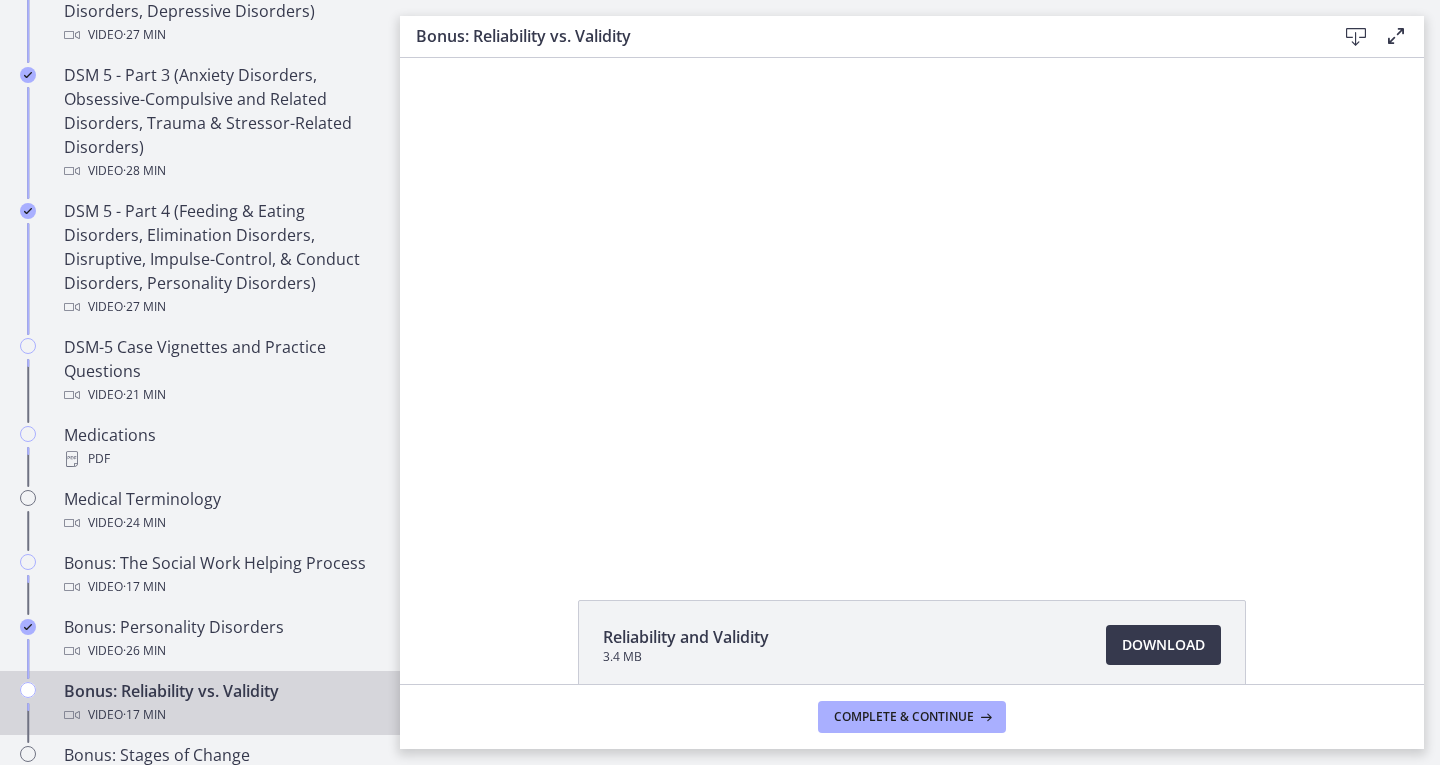 scroll, scrollTop: 1127, scrollLeft: 0, axis: vertical 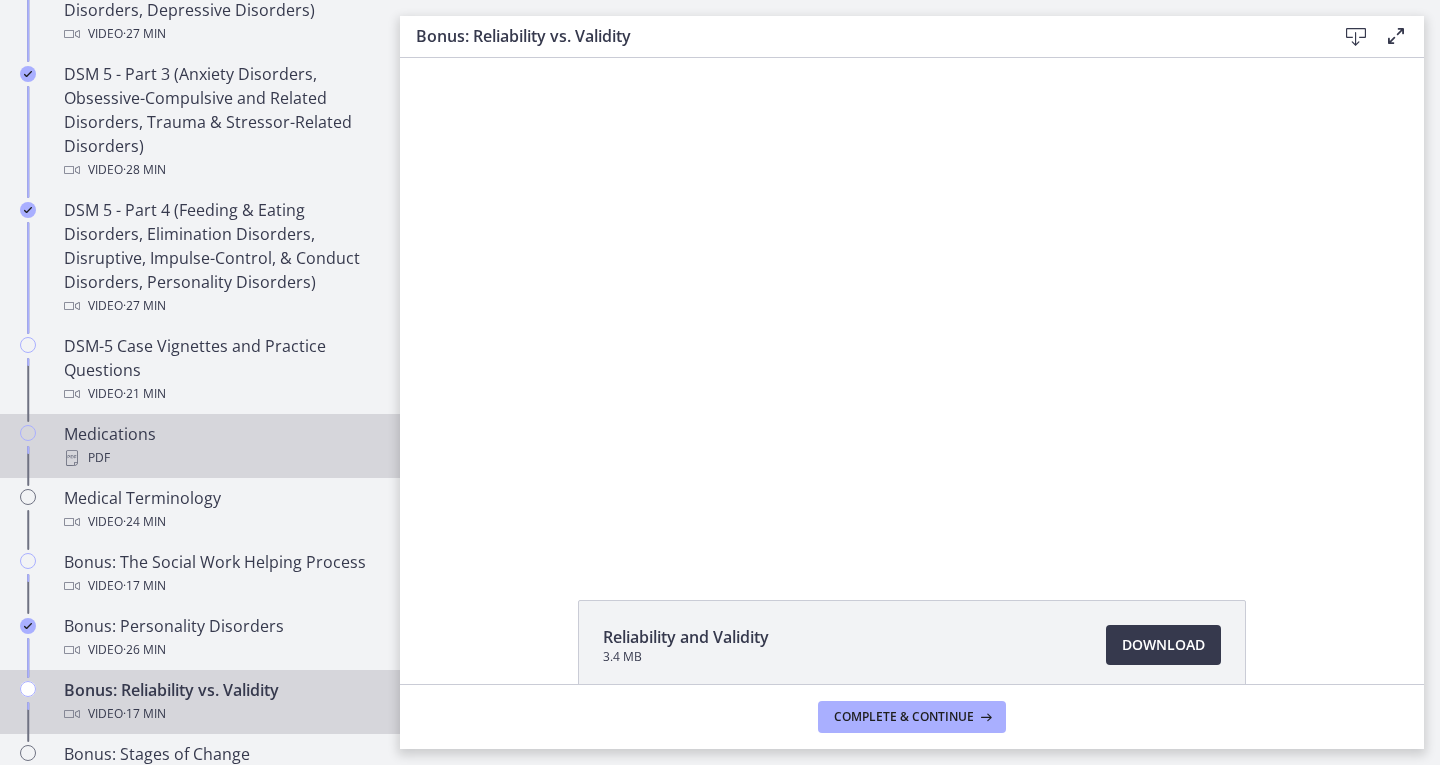 click on "Medications
PDF" at bounding box center (220, 446) 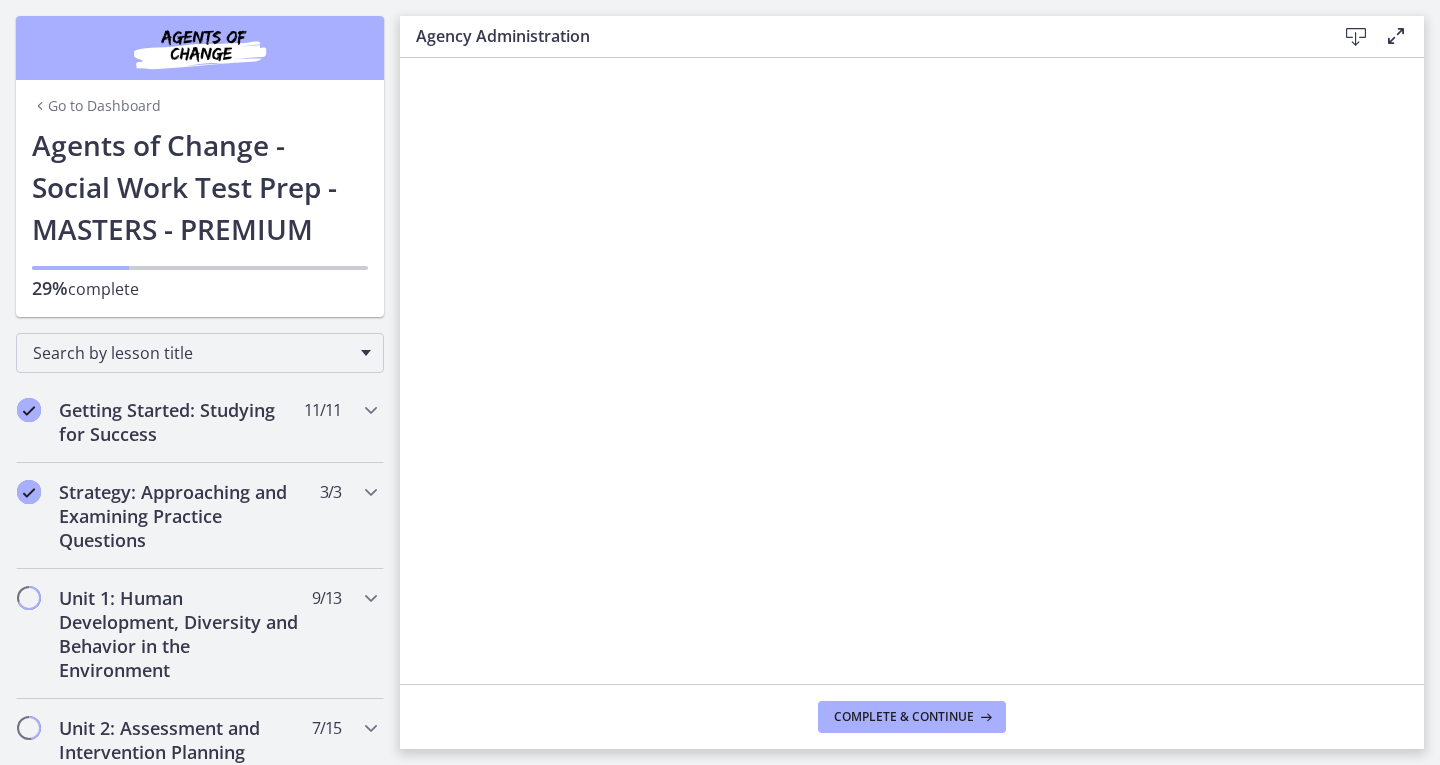 scroll, scrollTop: 0, scrollLeft: 0, axis: both 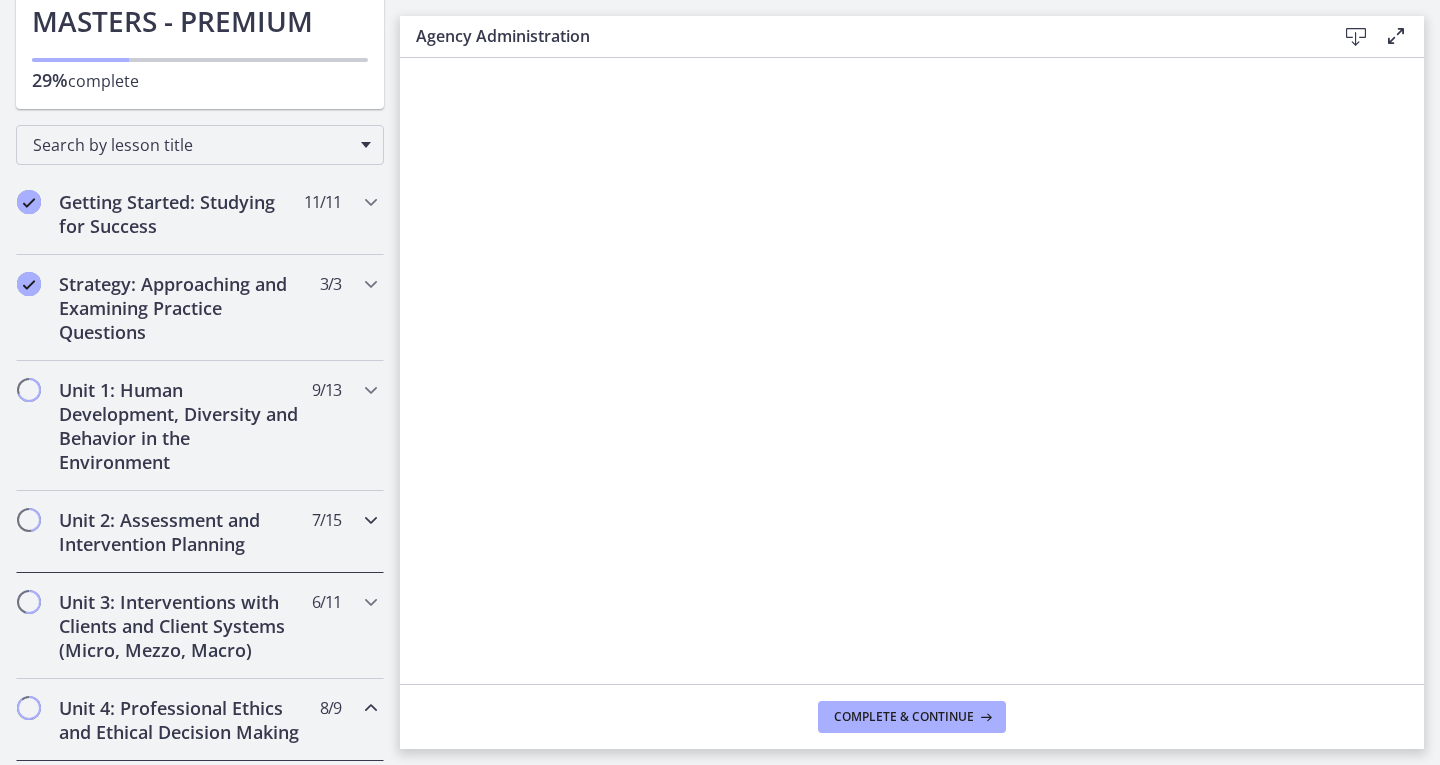 click on "Unit 2: Assessment and Intervention Planning" at bounding box center (181, 532) 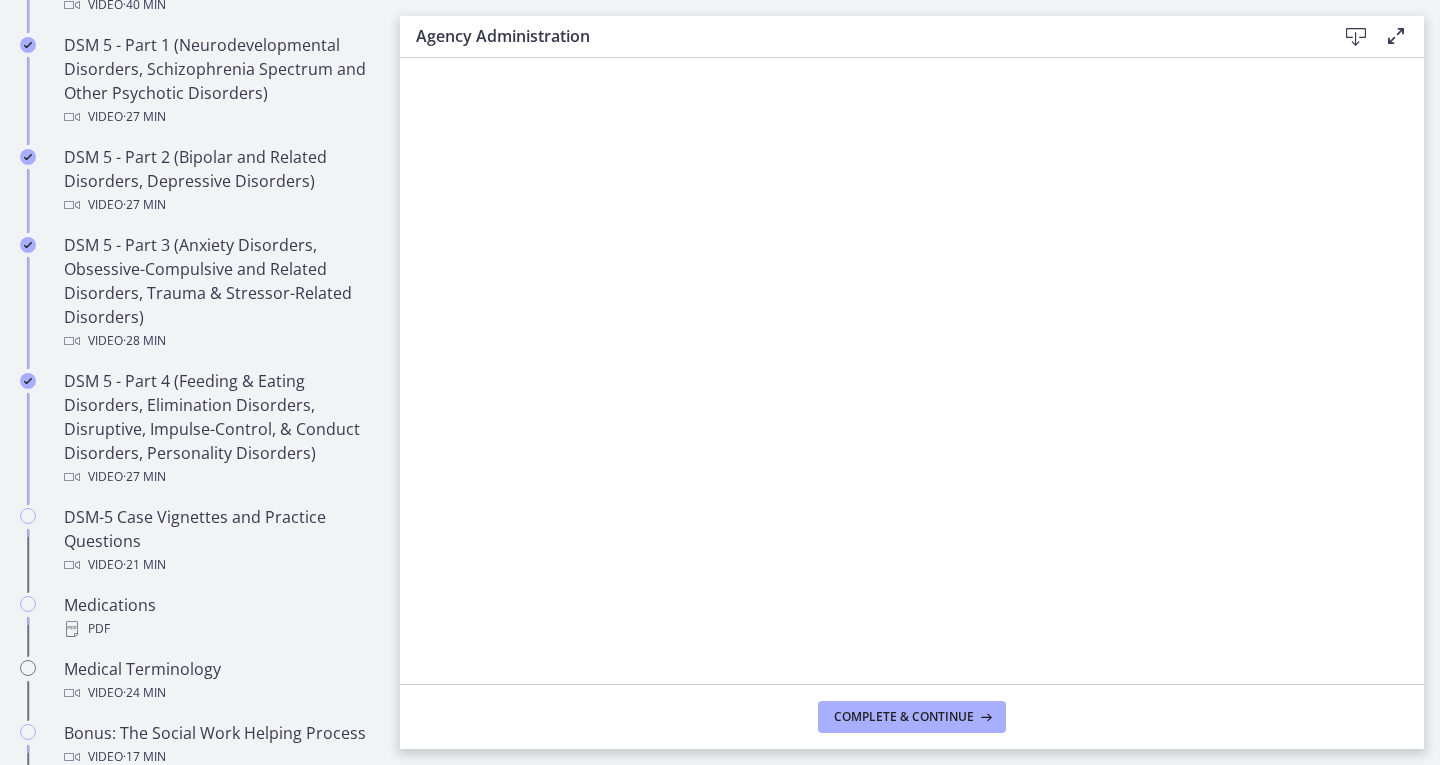 scroll, scrollTop: 957, scrollLeft: 0, axis: vertical 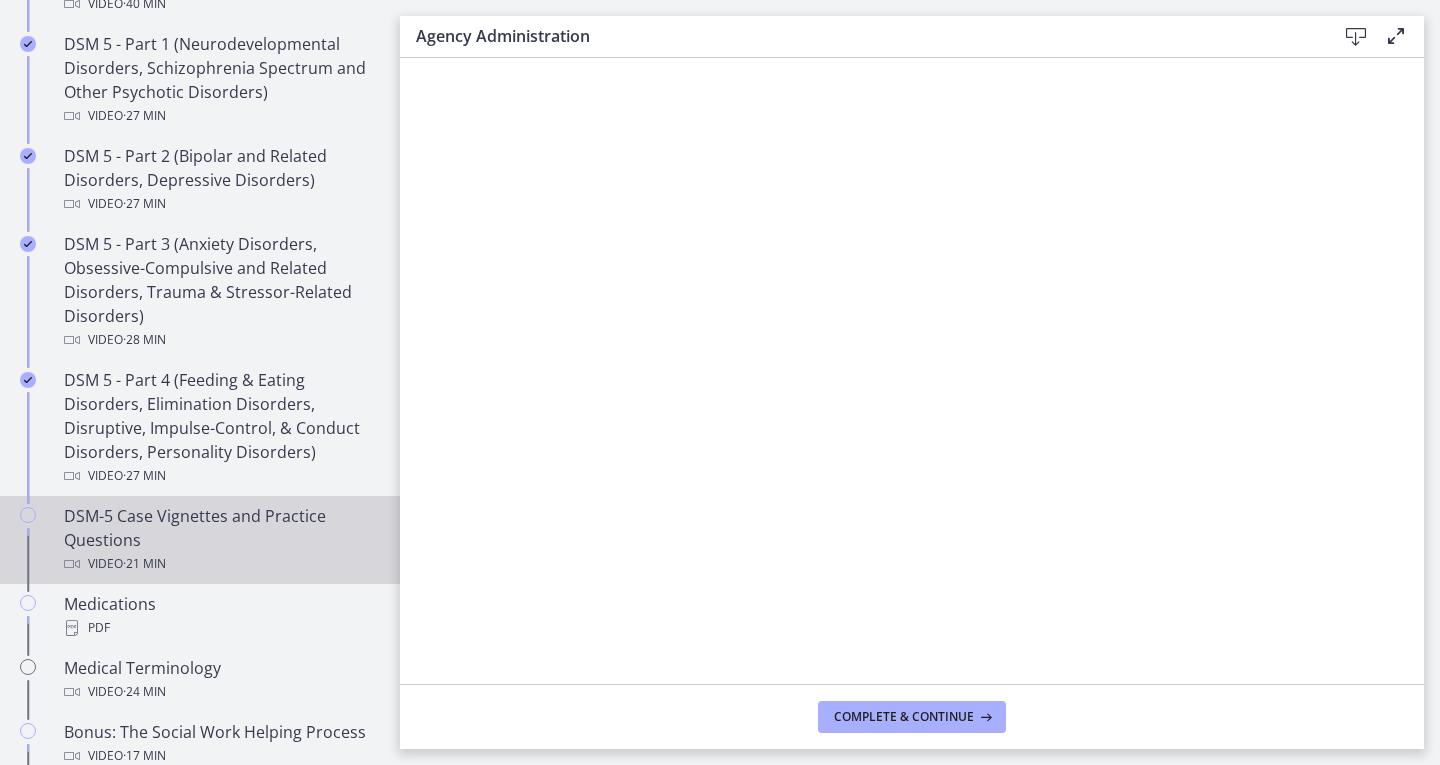 click on "DSM-5 Case Vignettes and Practice Questions
Video
·  21 min" at bounding box center (220, 540) 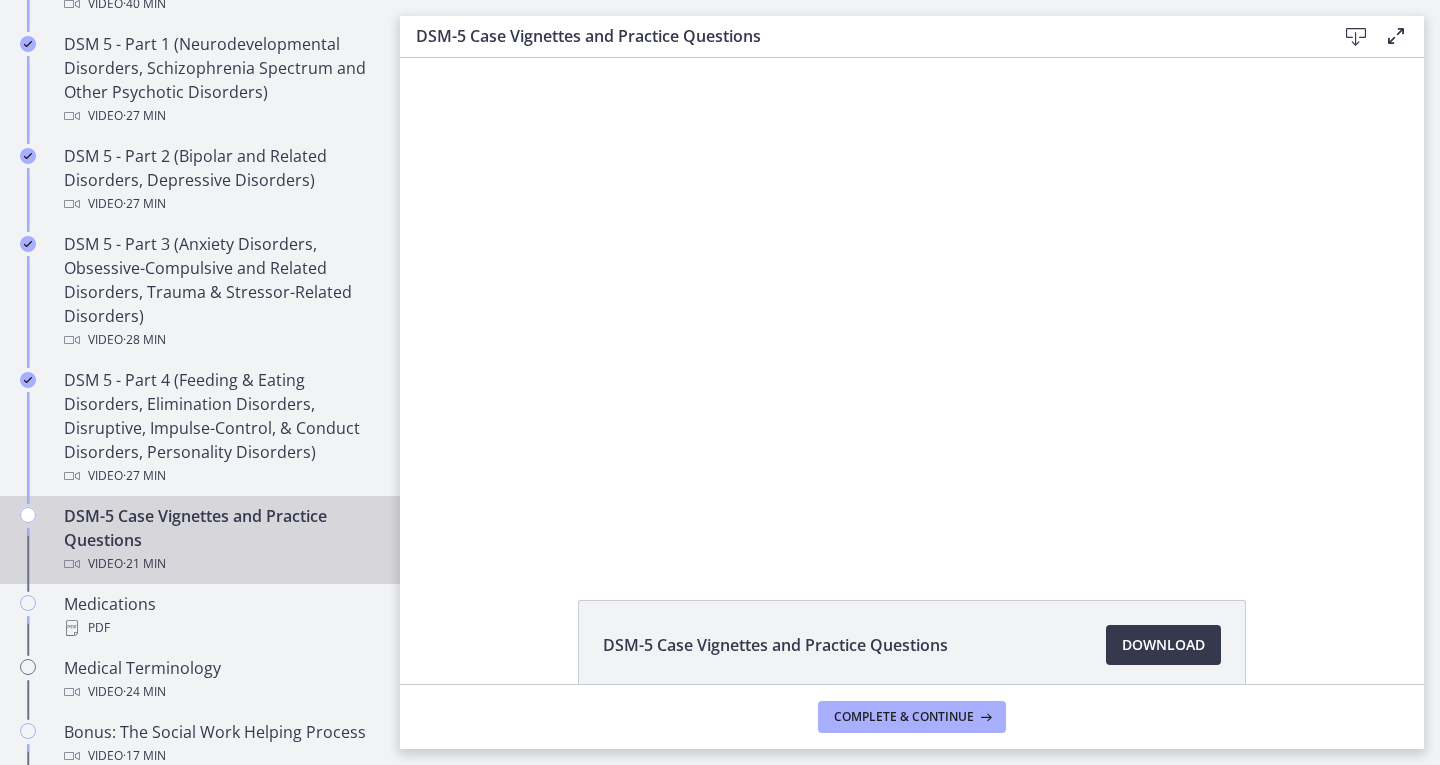 scroll, scrollTop: 0, scrollLeft: 0, axis: both 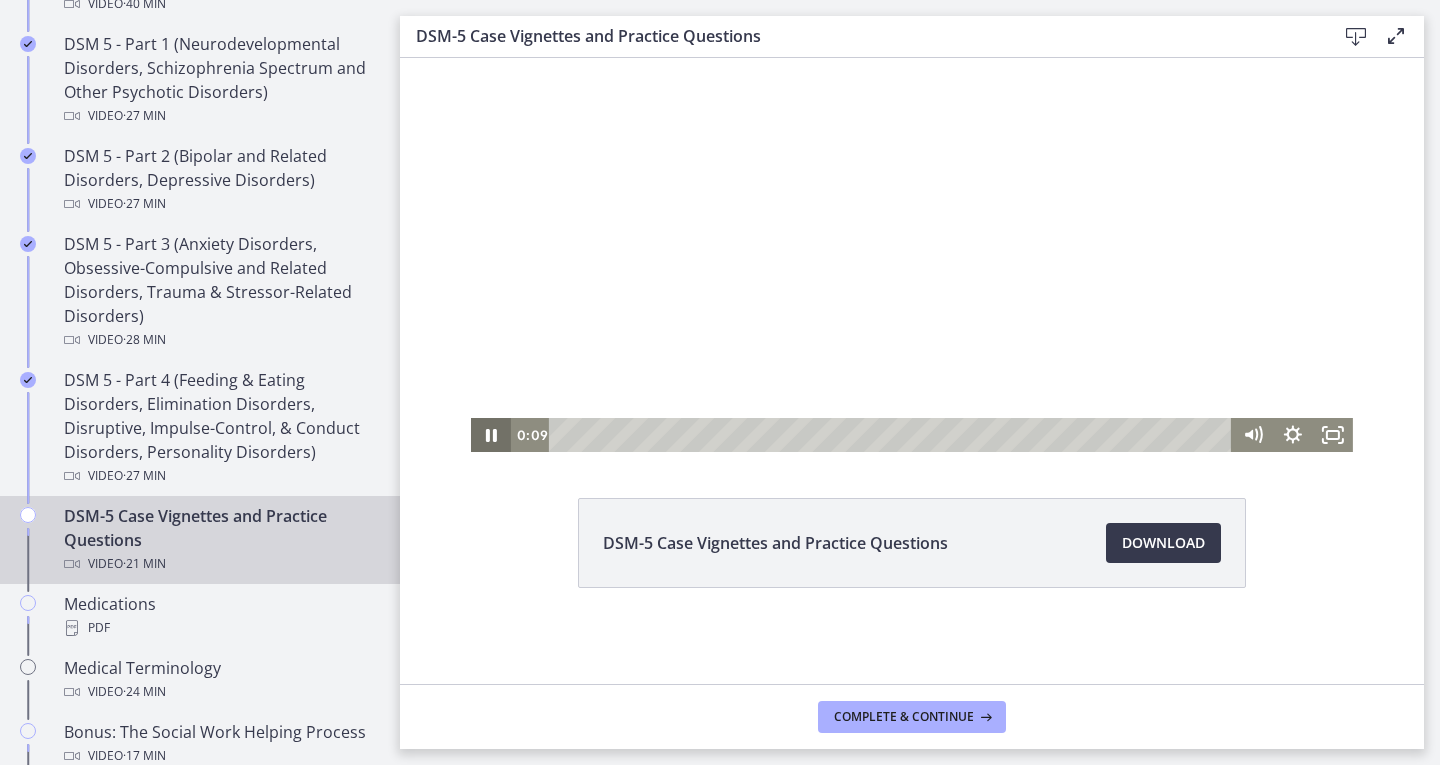 drag, startPoint x: 524, startPoint y: 364, endPoint x: 475, endPoint y: 429, distance: 81.400246 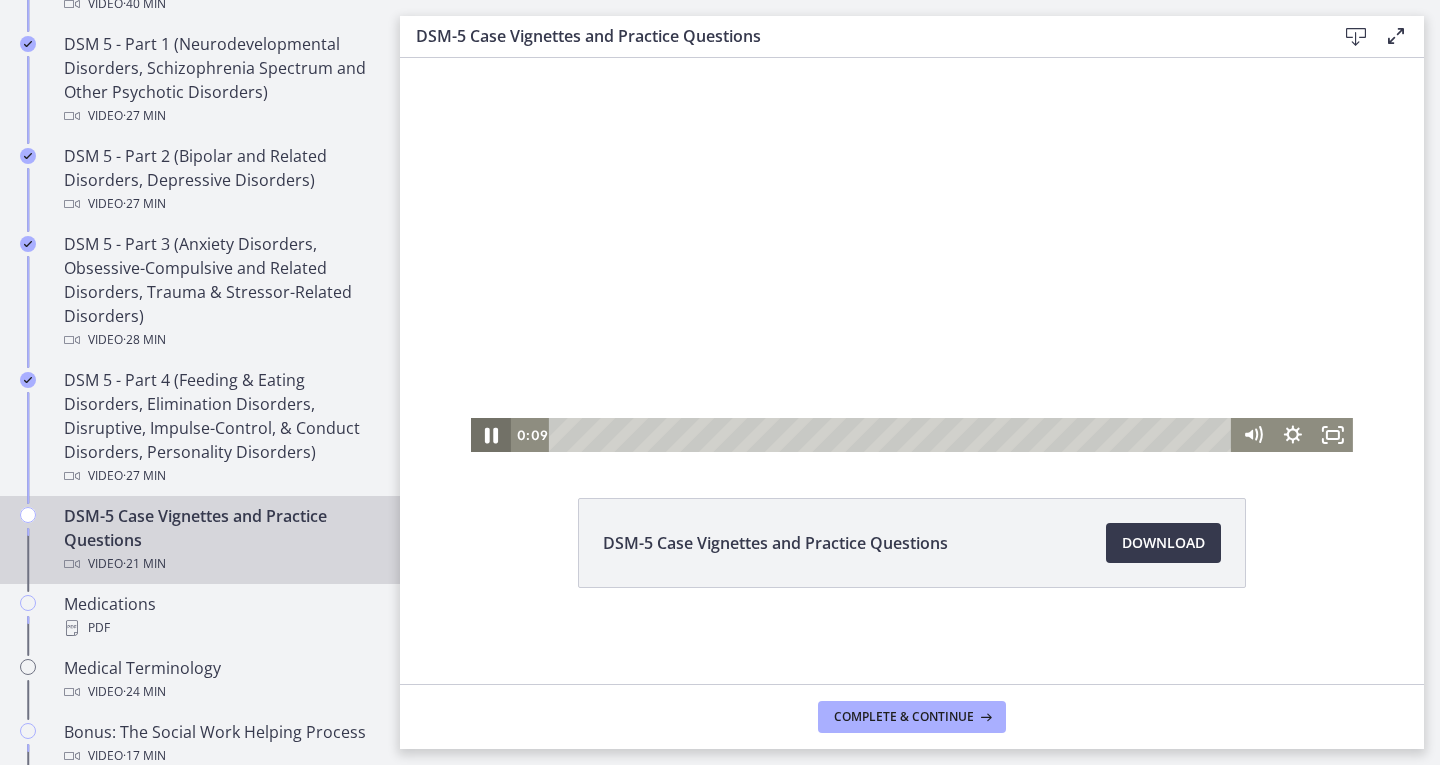 click 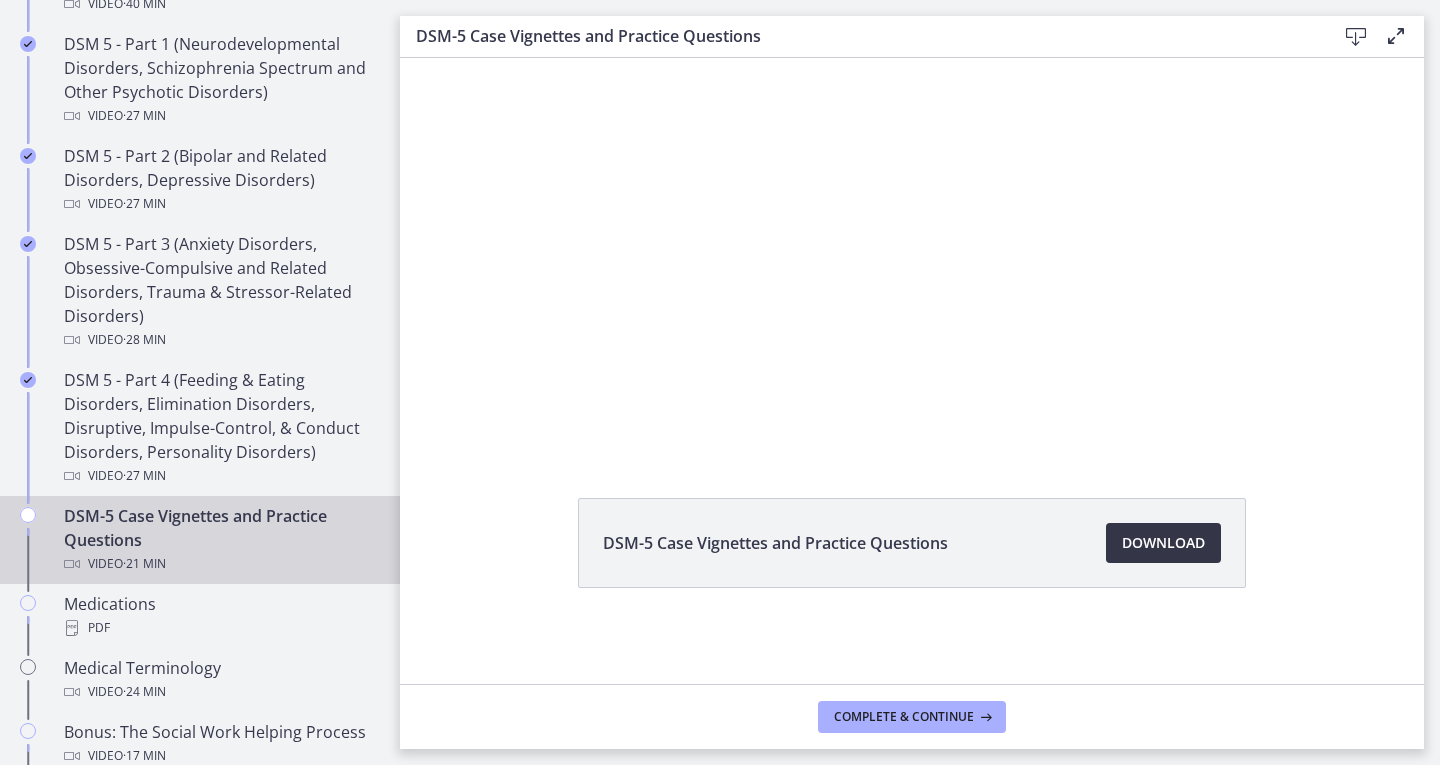 click on "Download
Opens in a new window" at bounding box center [1163, 543] 